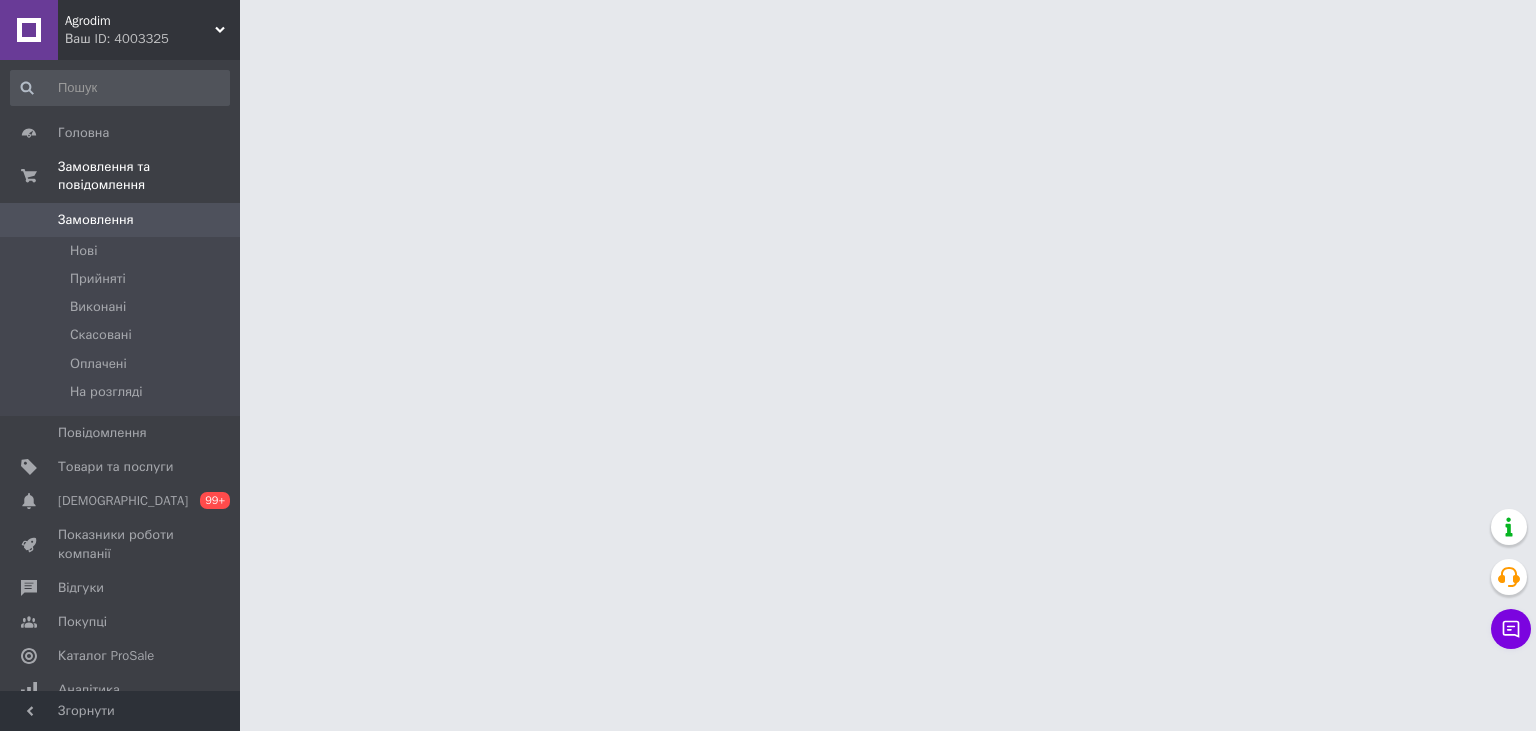 scroll, scrollTop: 0, scrollLeft: 0, axis: both 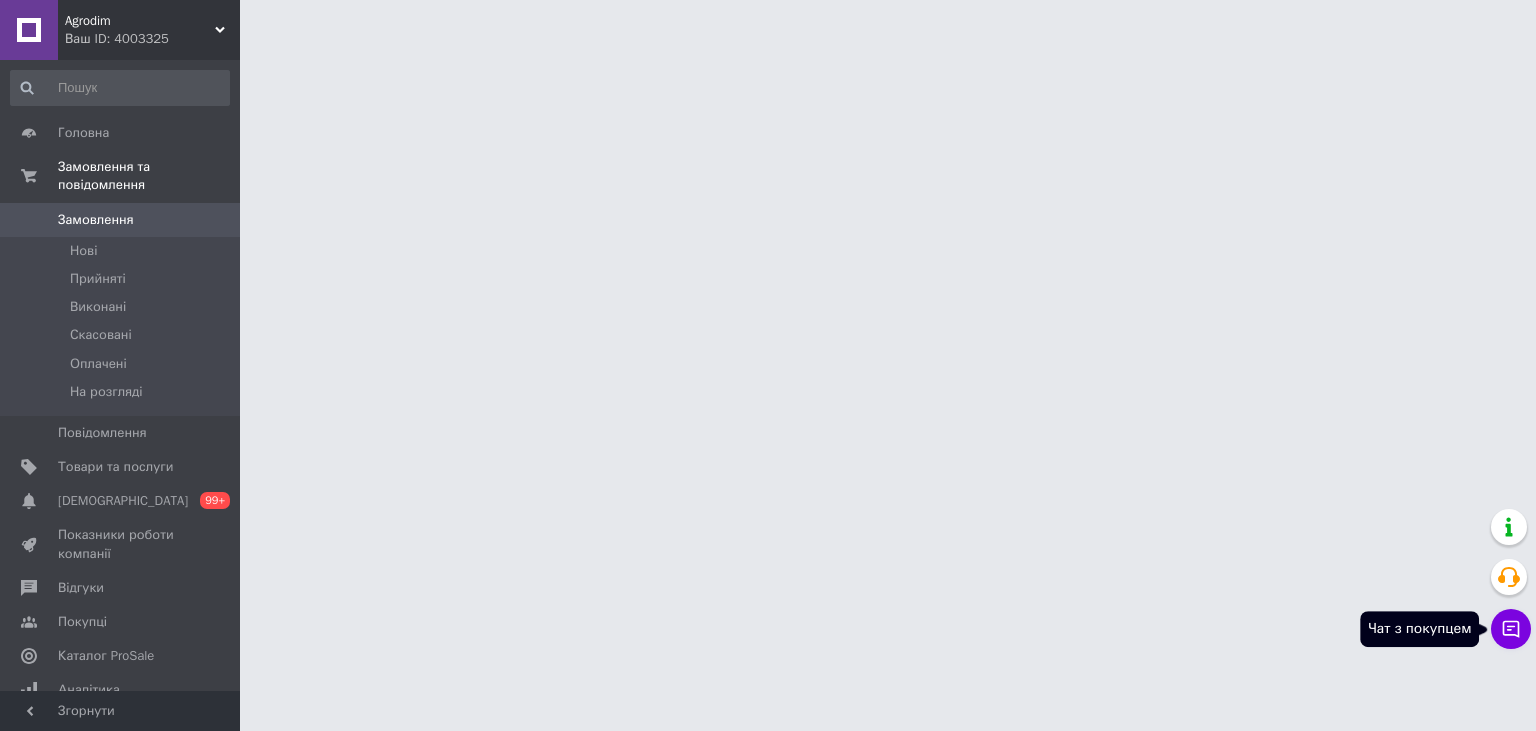 click on "Чат з покупцем" at bounding box center [1511, 629] 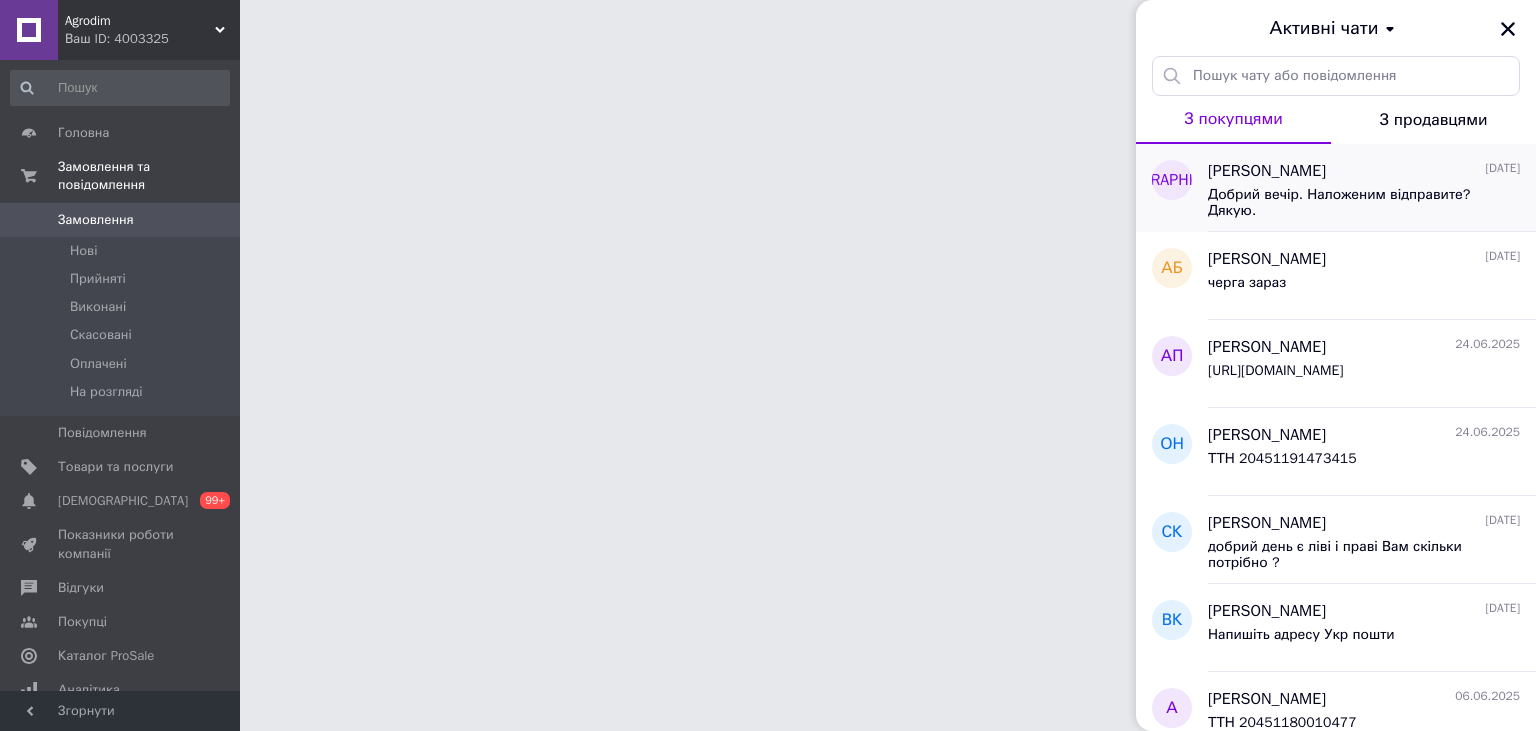 click on "[PERSON_NAME] [DATE] Добрий вечір.
Наложеним відправите?
Дякую." at bounding box center [1372, 188] 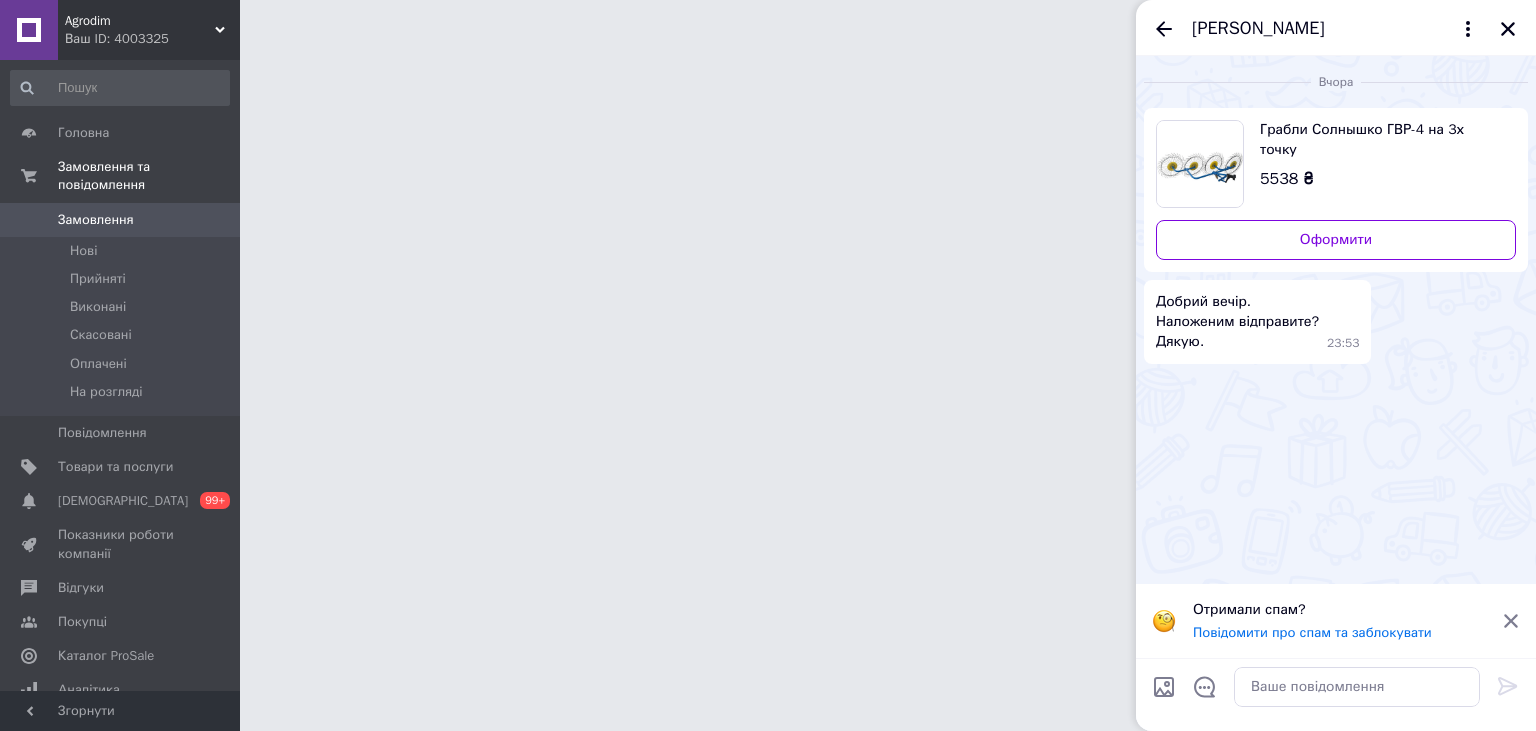 click on "[PERSON_NAME]" at bounding box center (1258, 29) 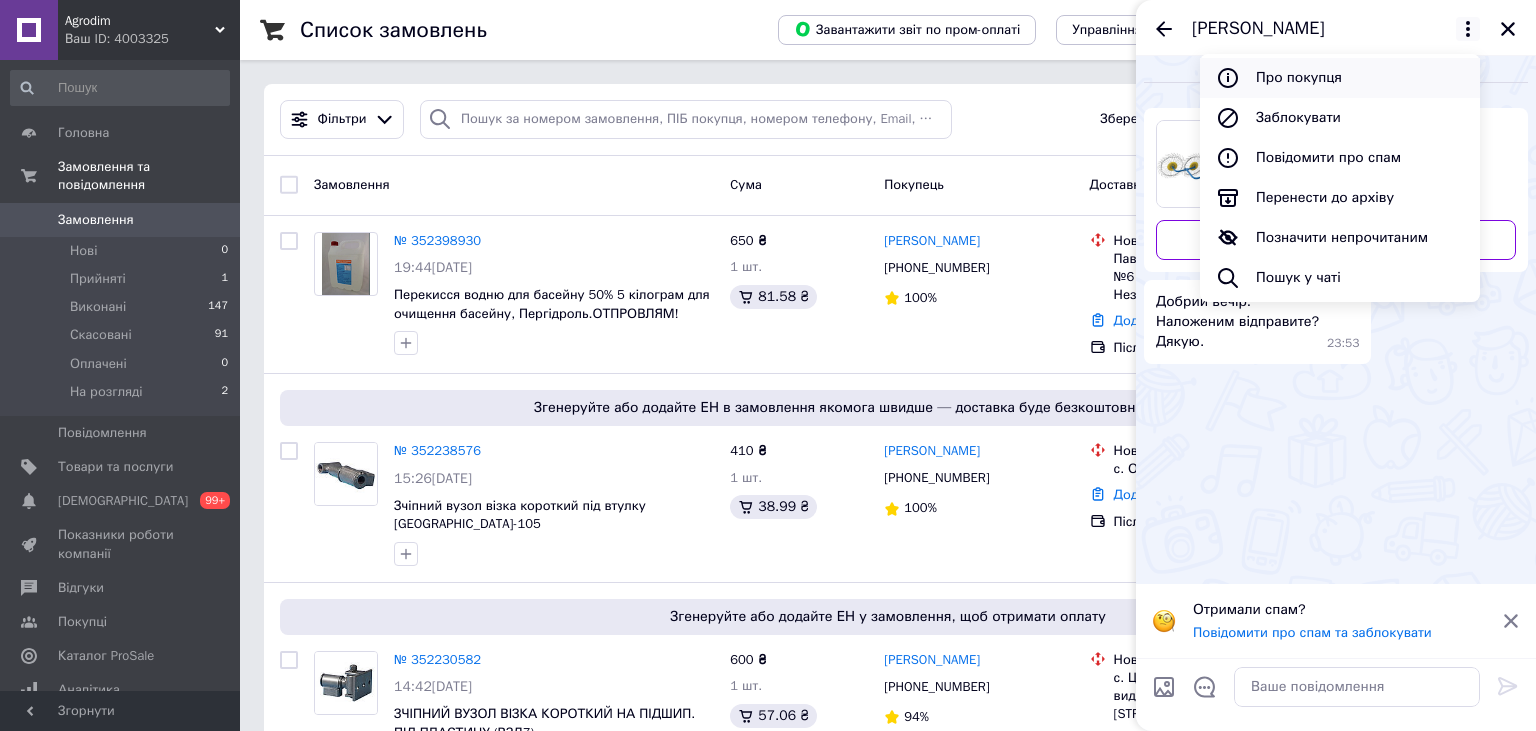 click on "Про покупця" at bounding box center [1340, 78] 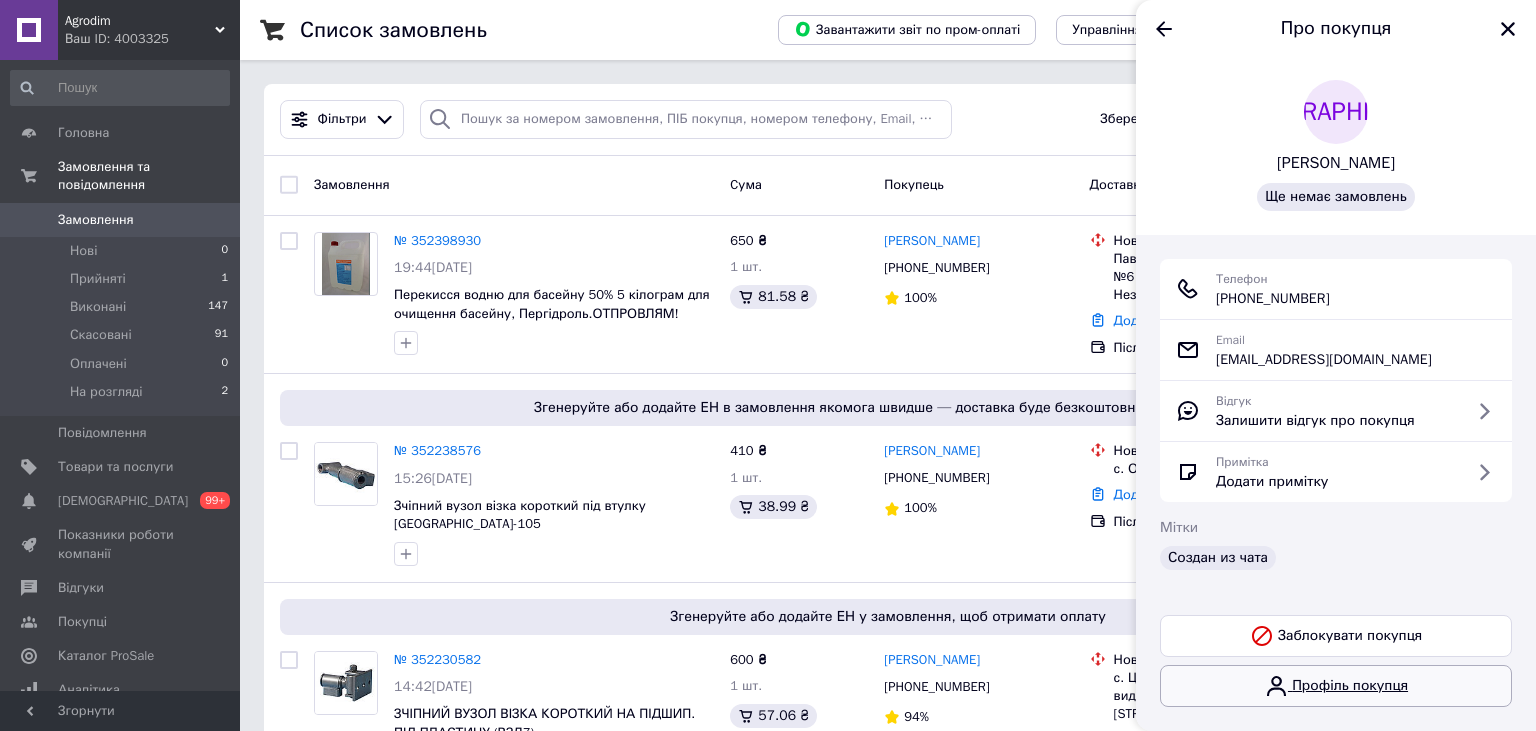 click on "Профіль покупця" at bounding box center [1336, 686] 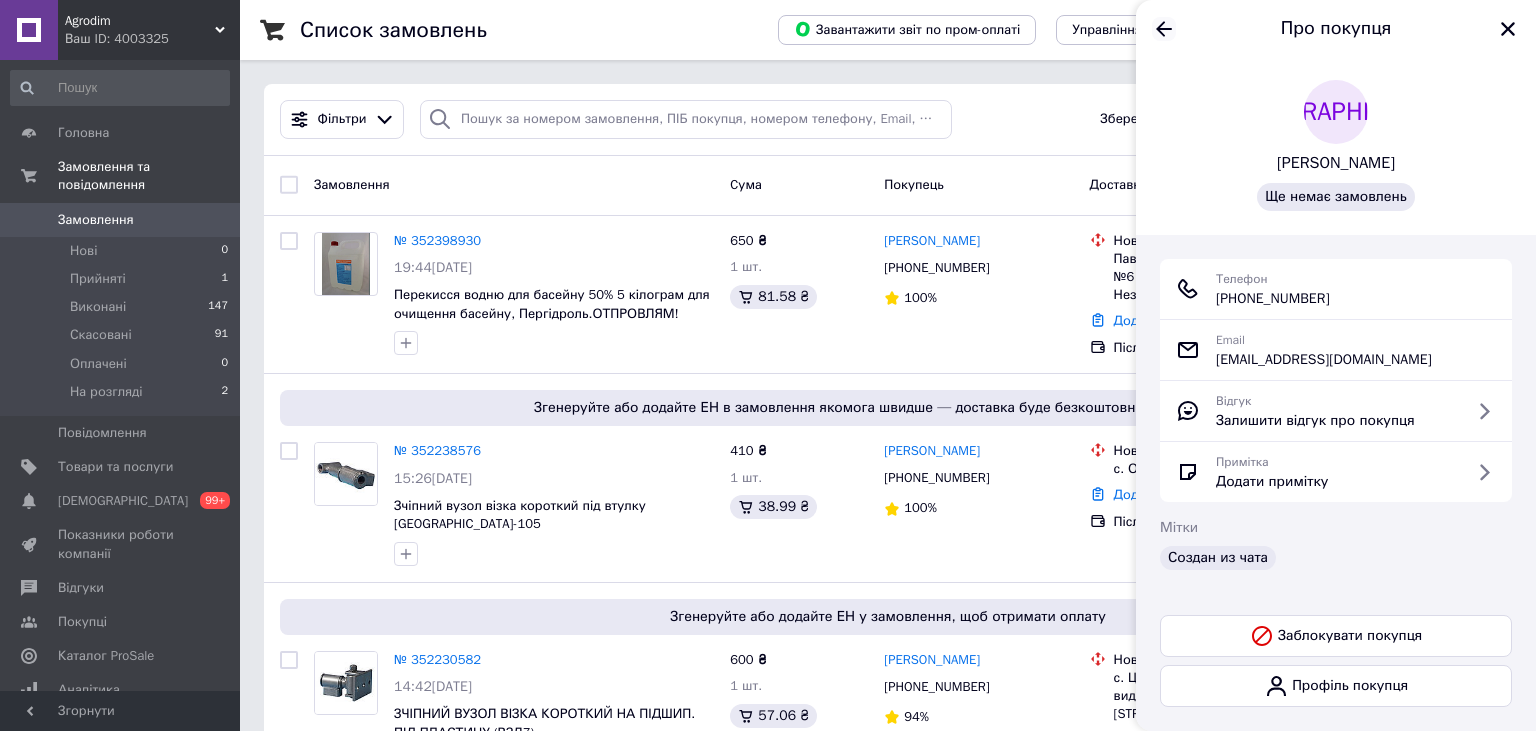 click 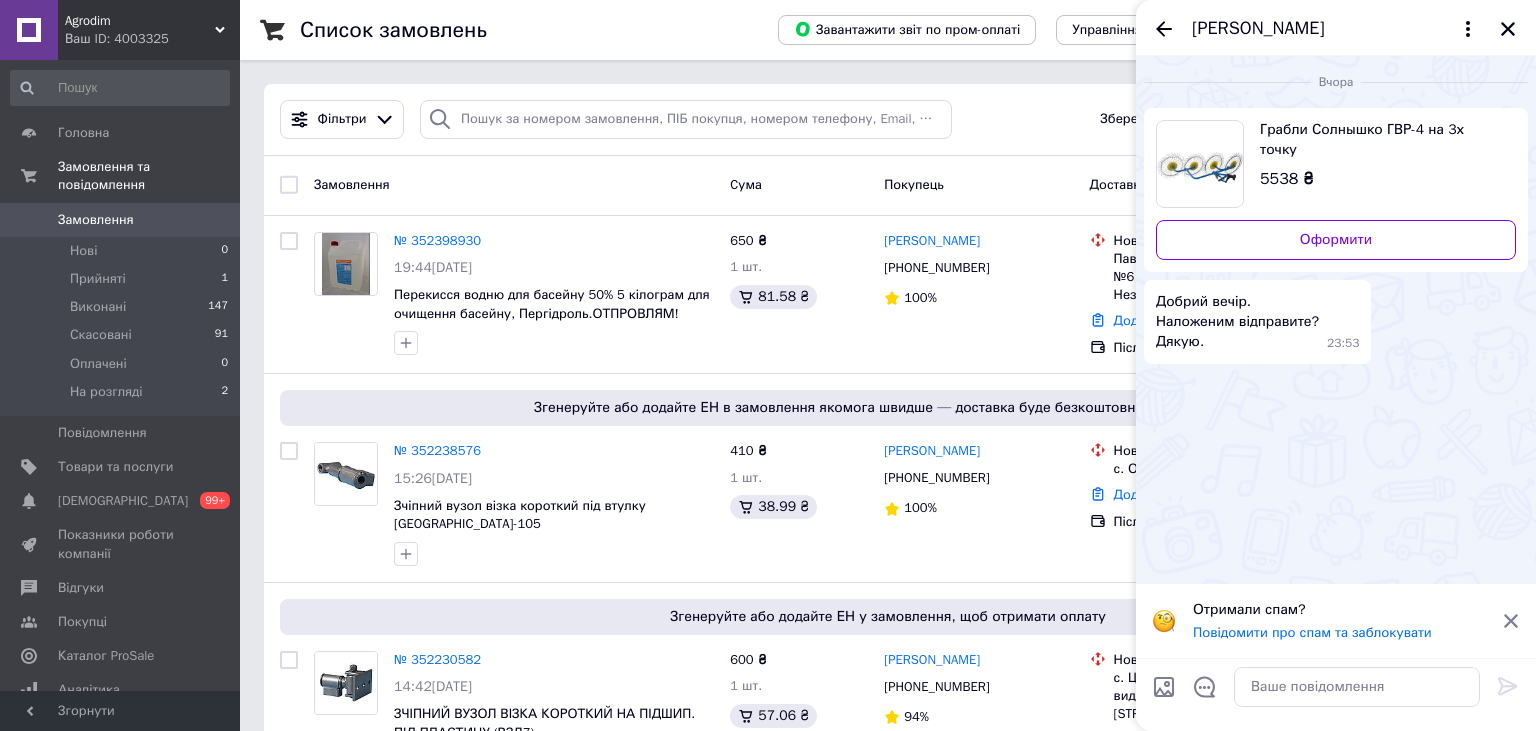 click on "Грабли Солнышко ГВР-4 на 3х точку" at bounding box center (1380, 140) 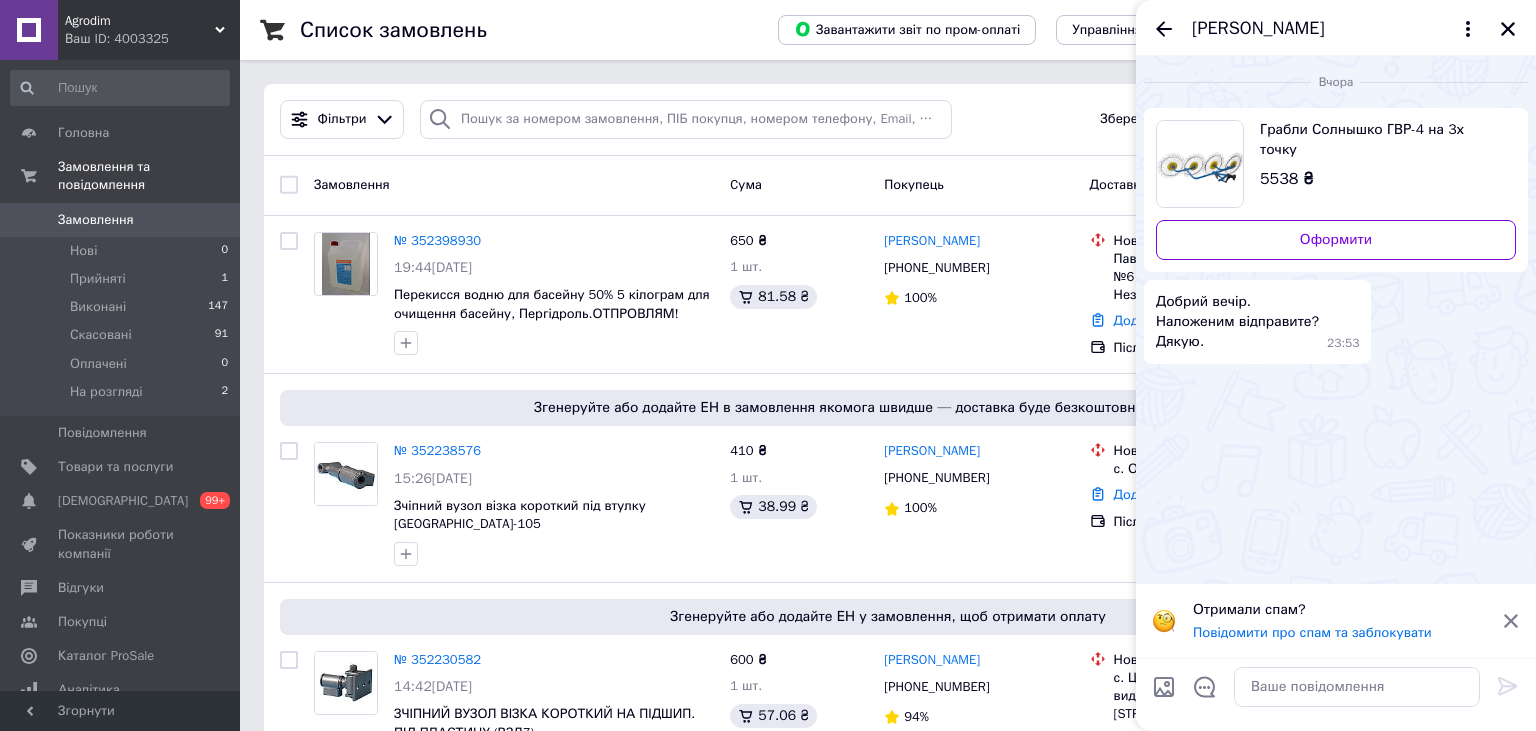 drag, startPoint x: 138, startPoint y: 447, endPoint x: 483, endPoint y: 458, distance: 345.17532 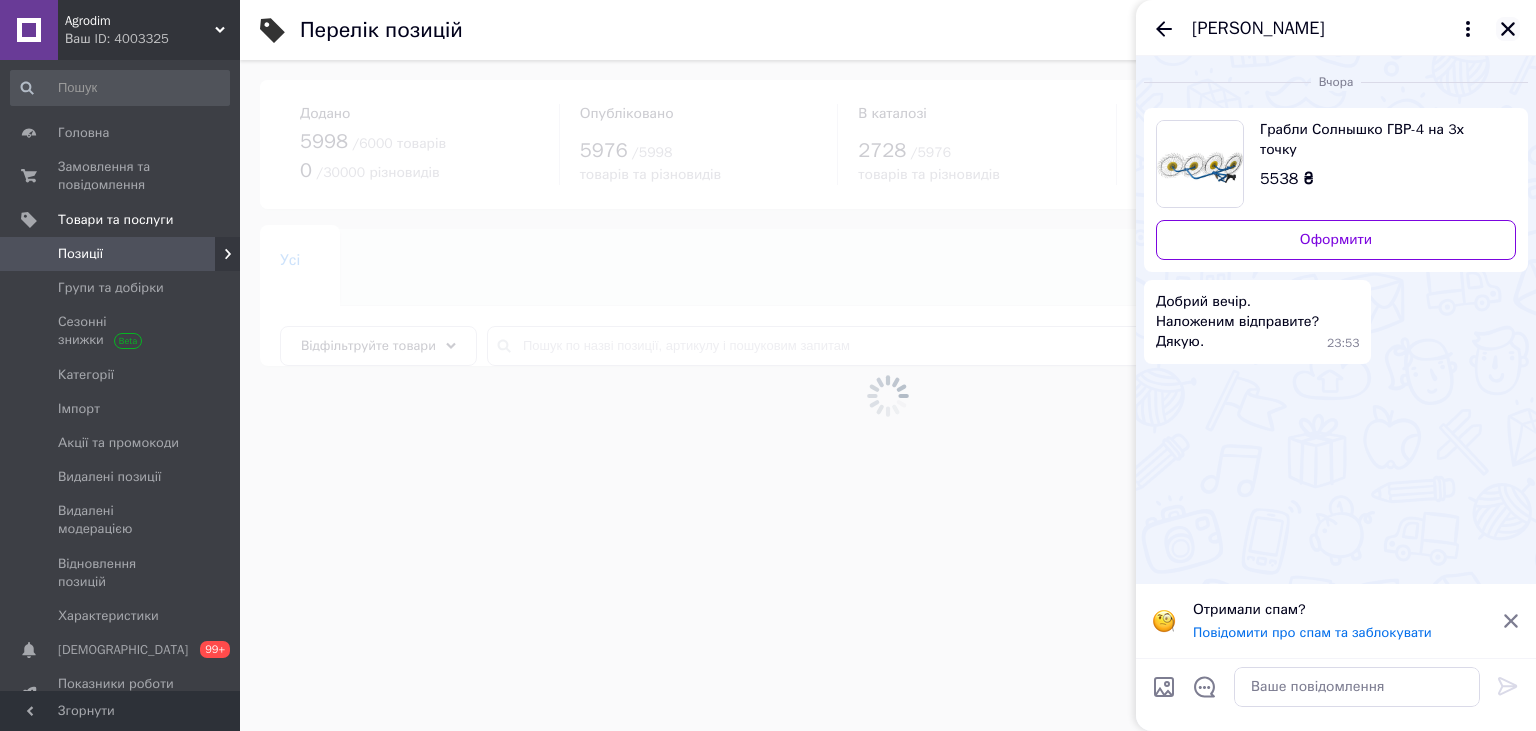 click 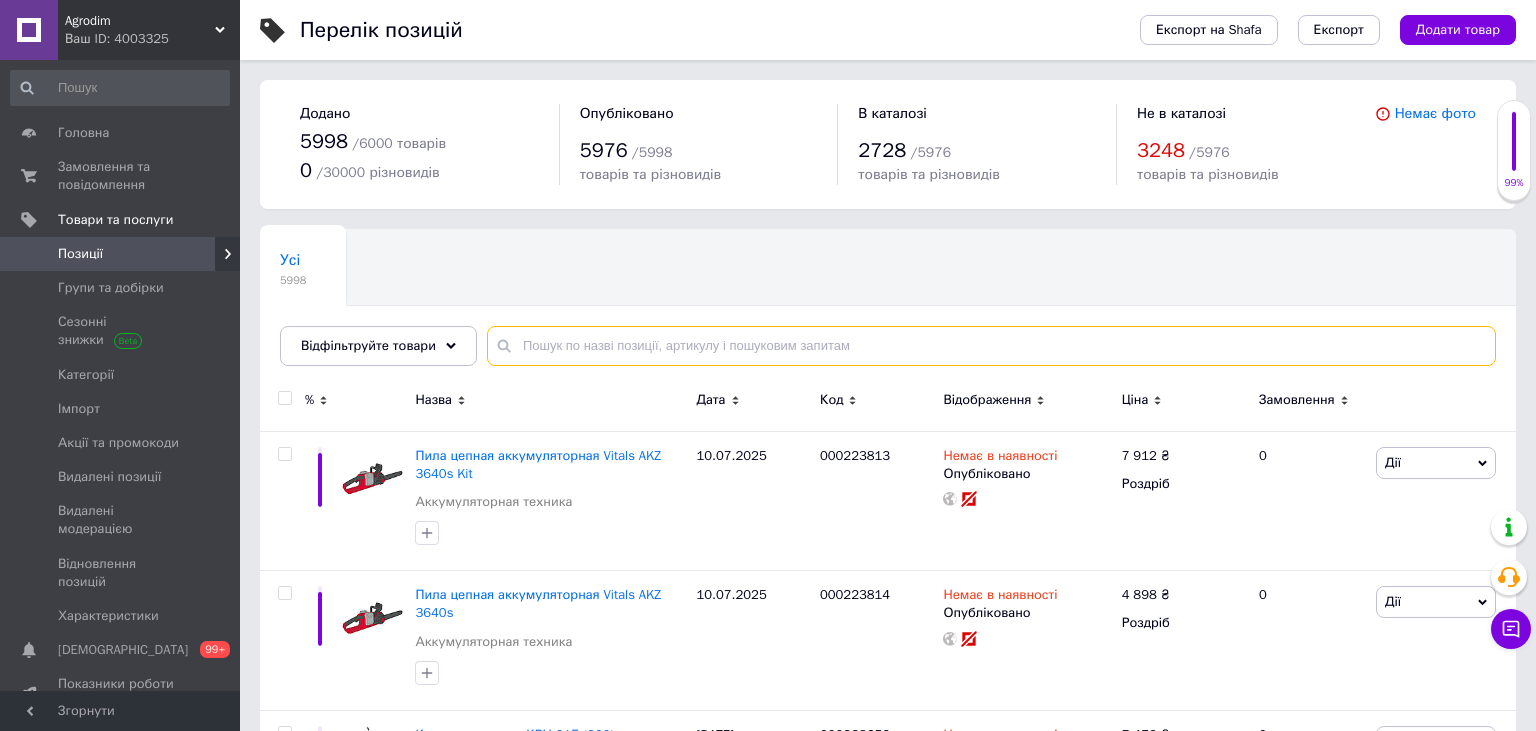 click at bounding box center [991, 346] 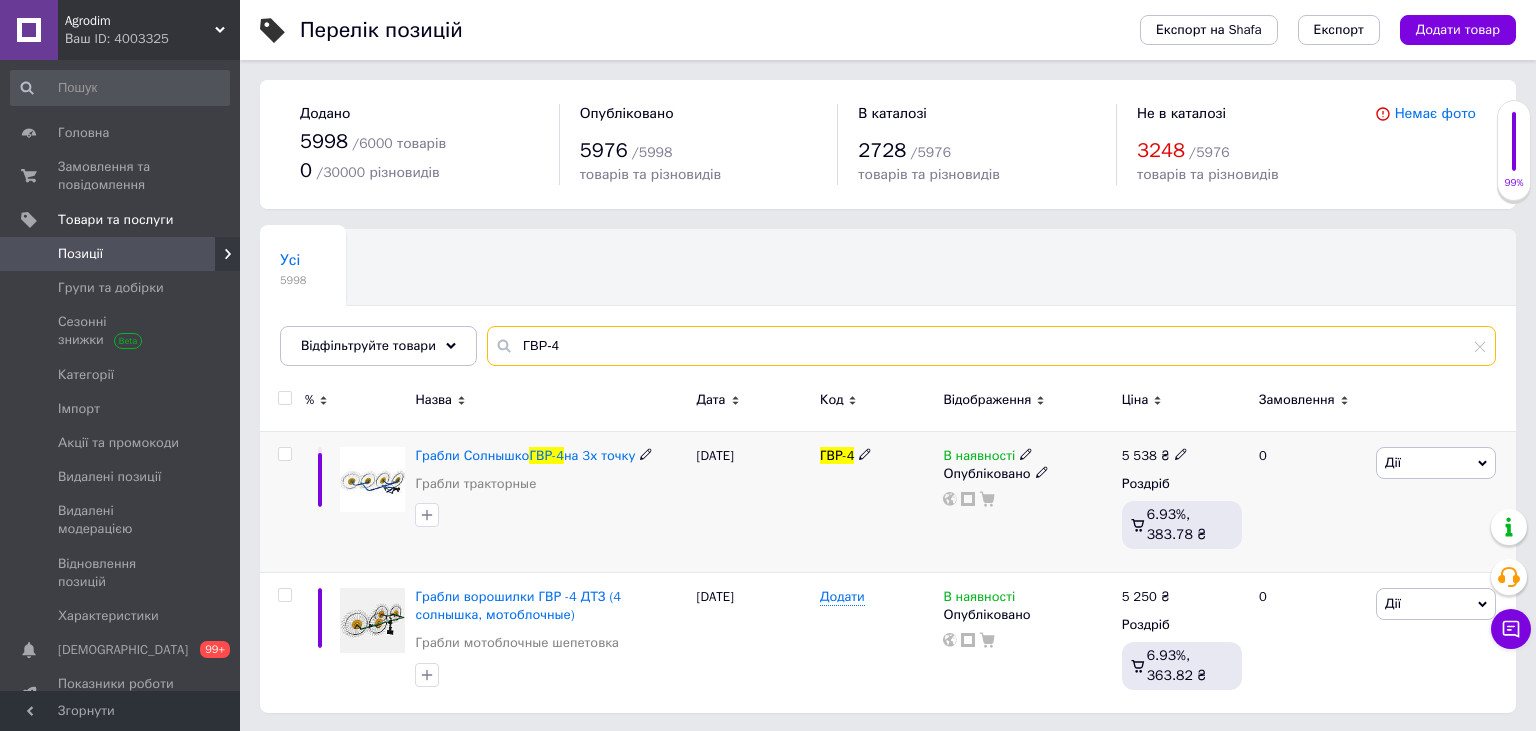 type on "ГВР-4" 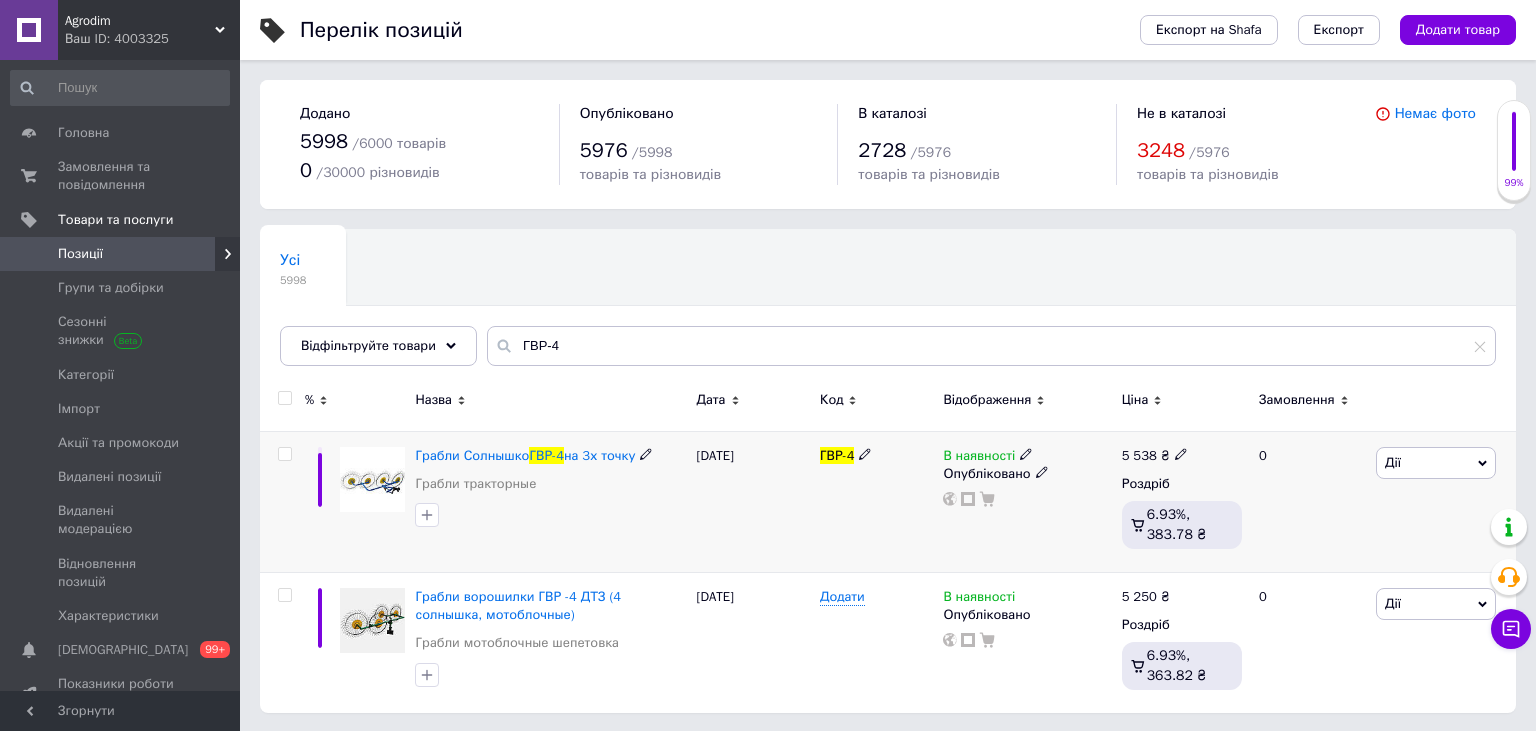 click 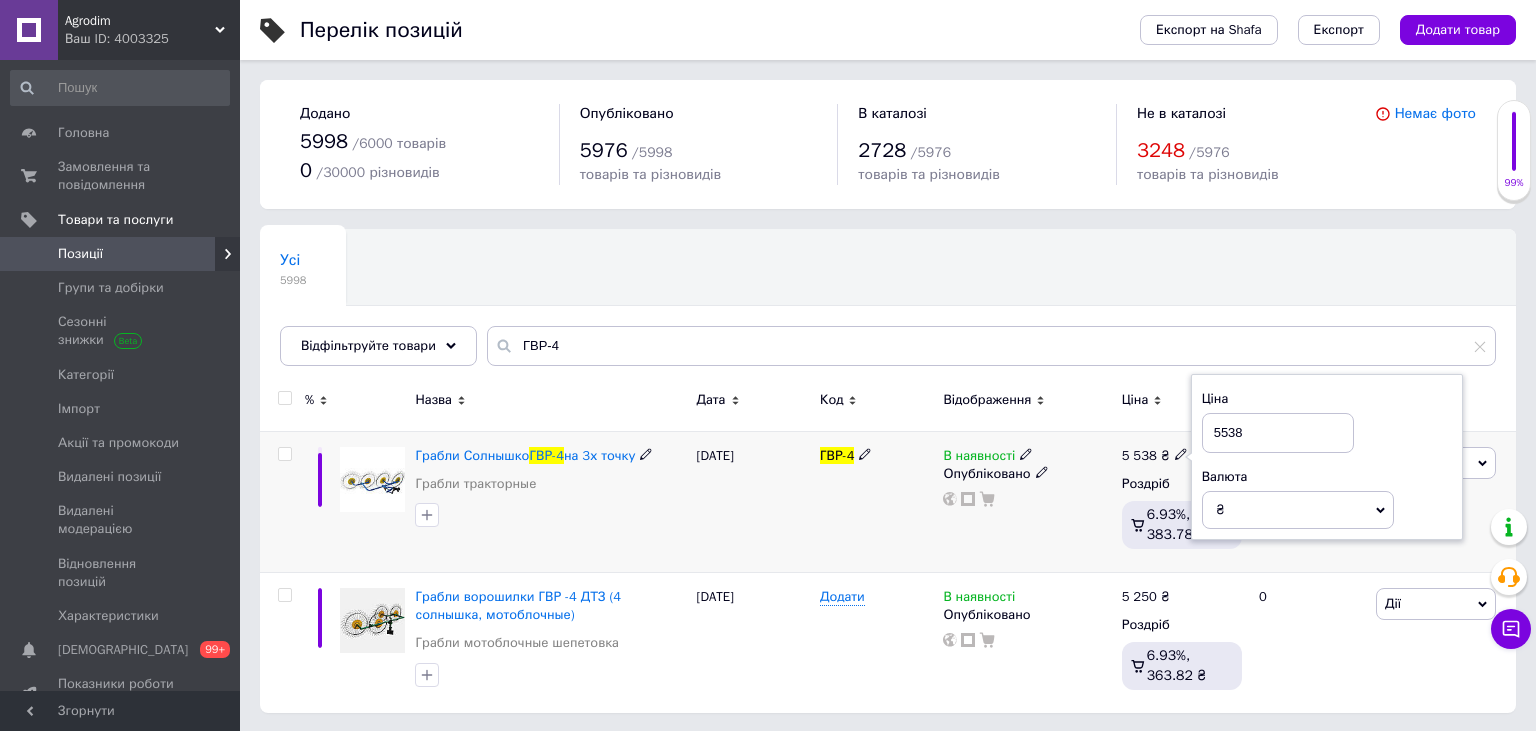 drag, startPoint x: 1214, startPoint y: 434, endPoint x: 1253, endPoint y: 430, distance: 39.20459 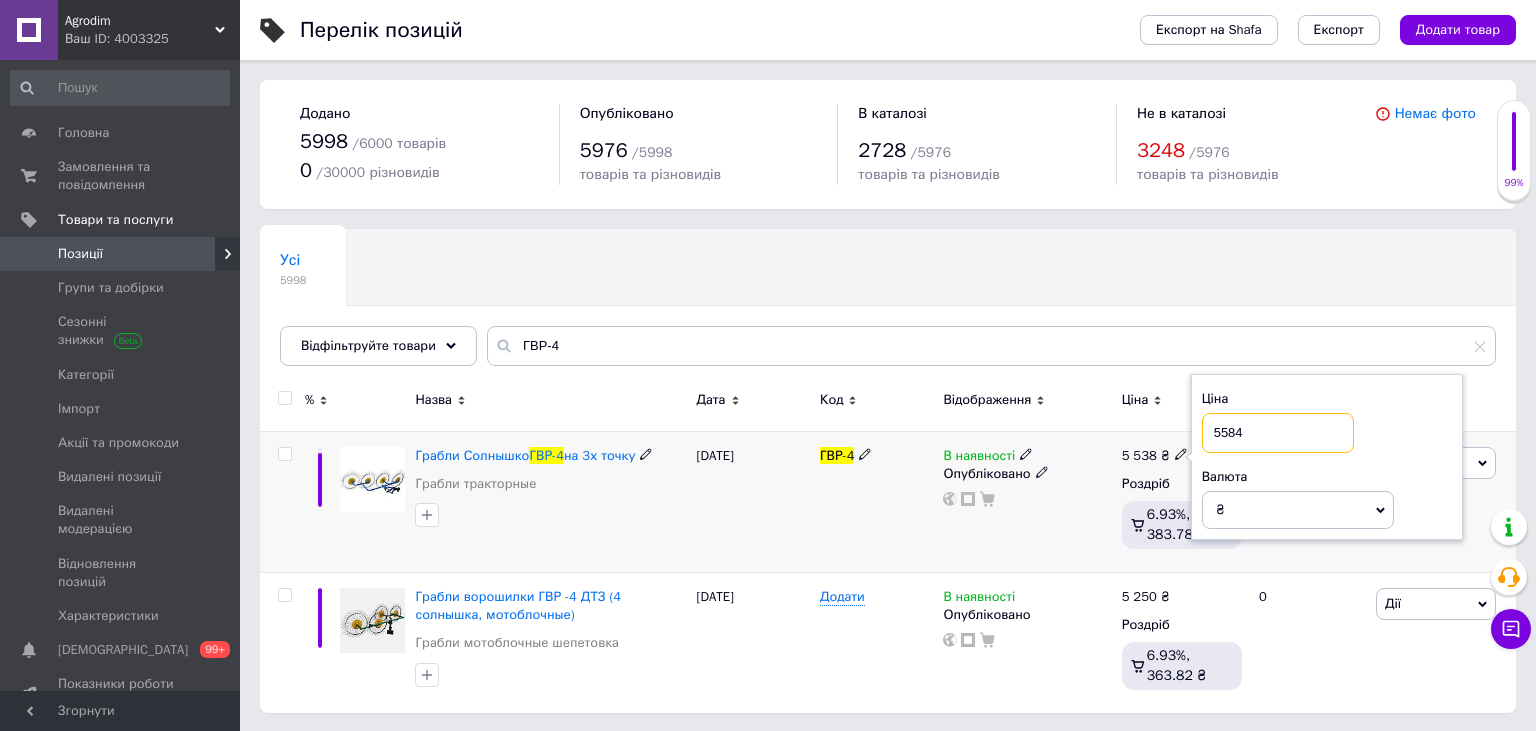 click on "5584" at bounding box center [1278, 433] 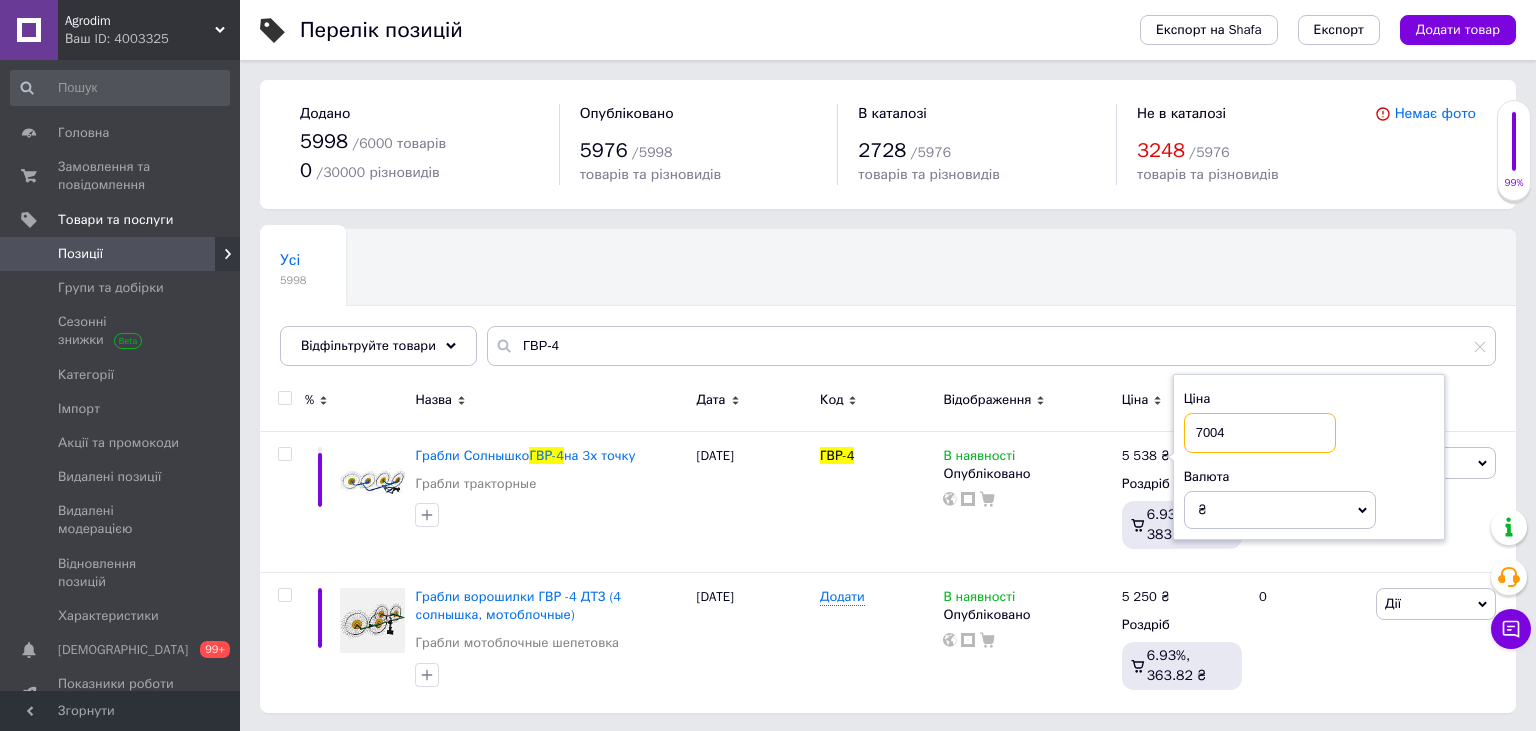 type on "7004" 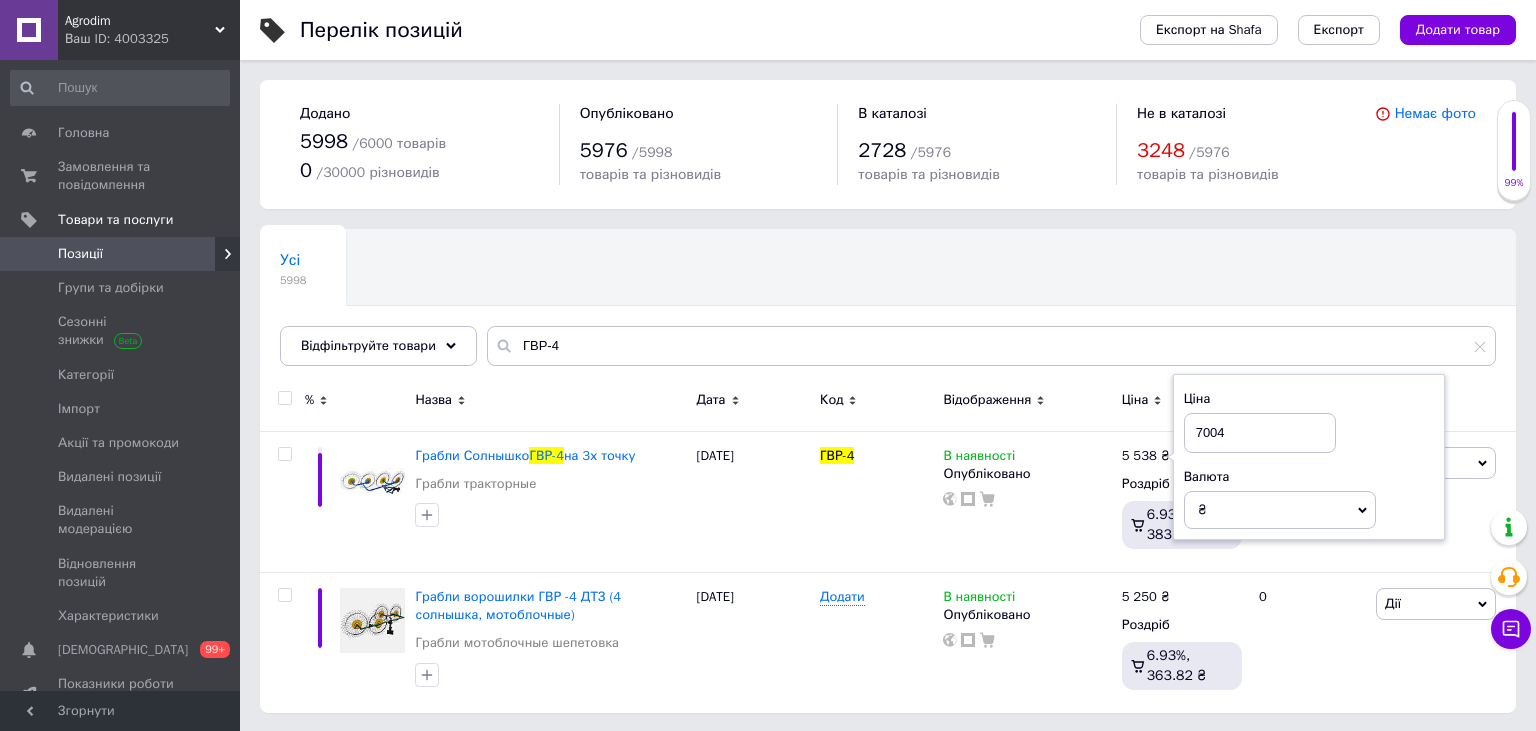click on "Усі 5998 Ok Відфільтровано...  Зберегти" at bounding box center [888, 307] 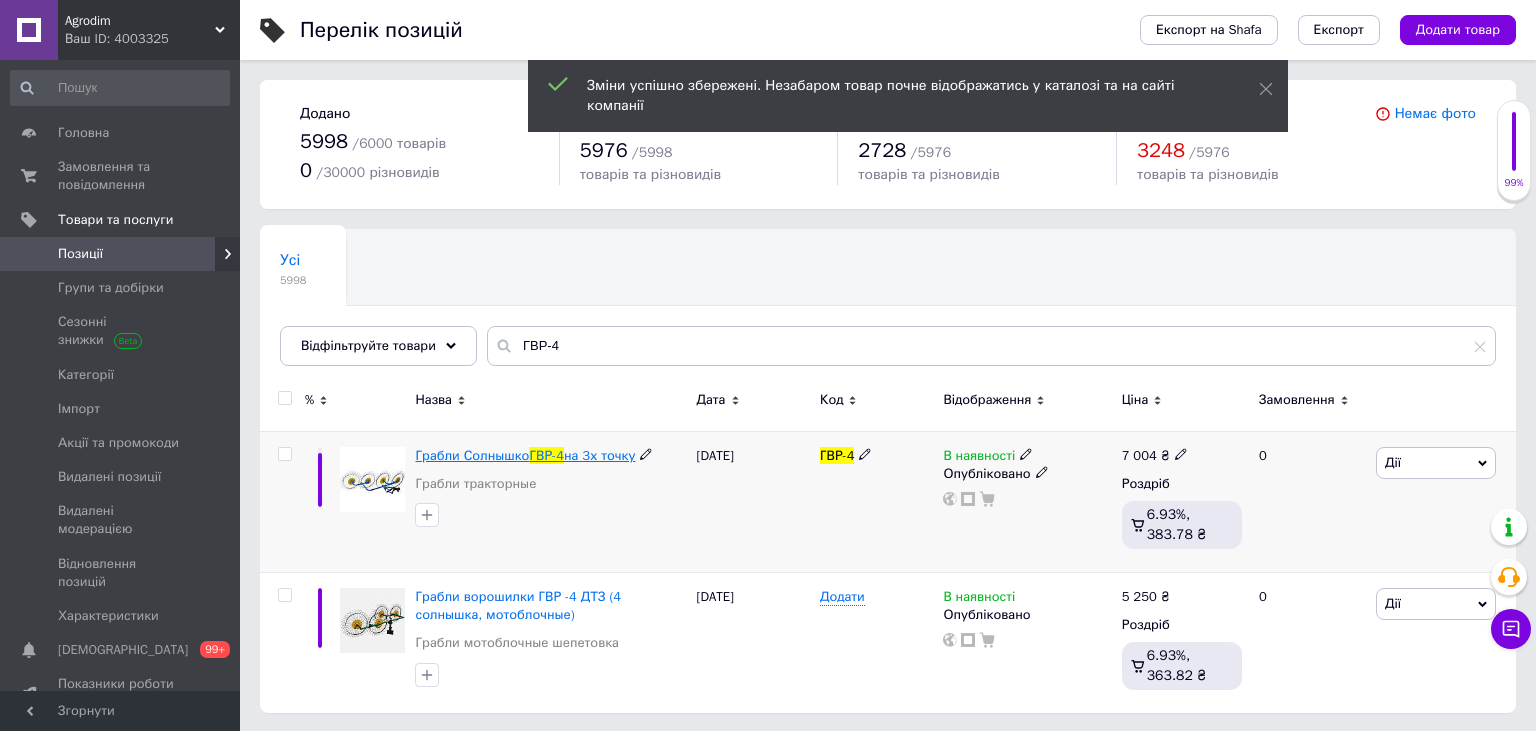 click on "ГВР-4" at bounding box center [546, 455] 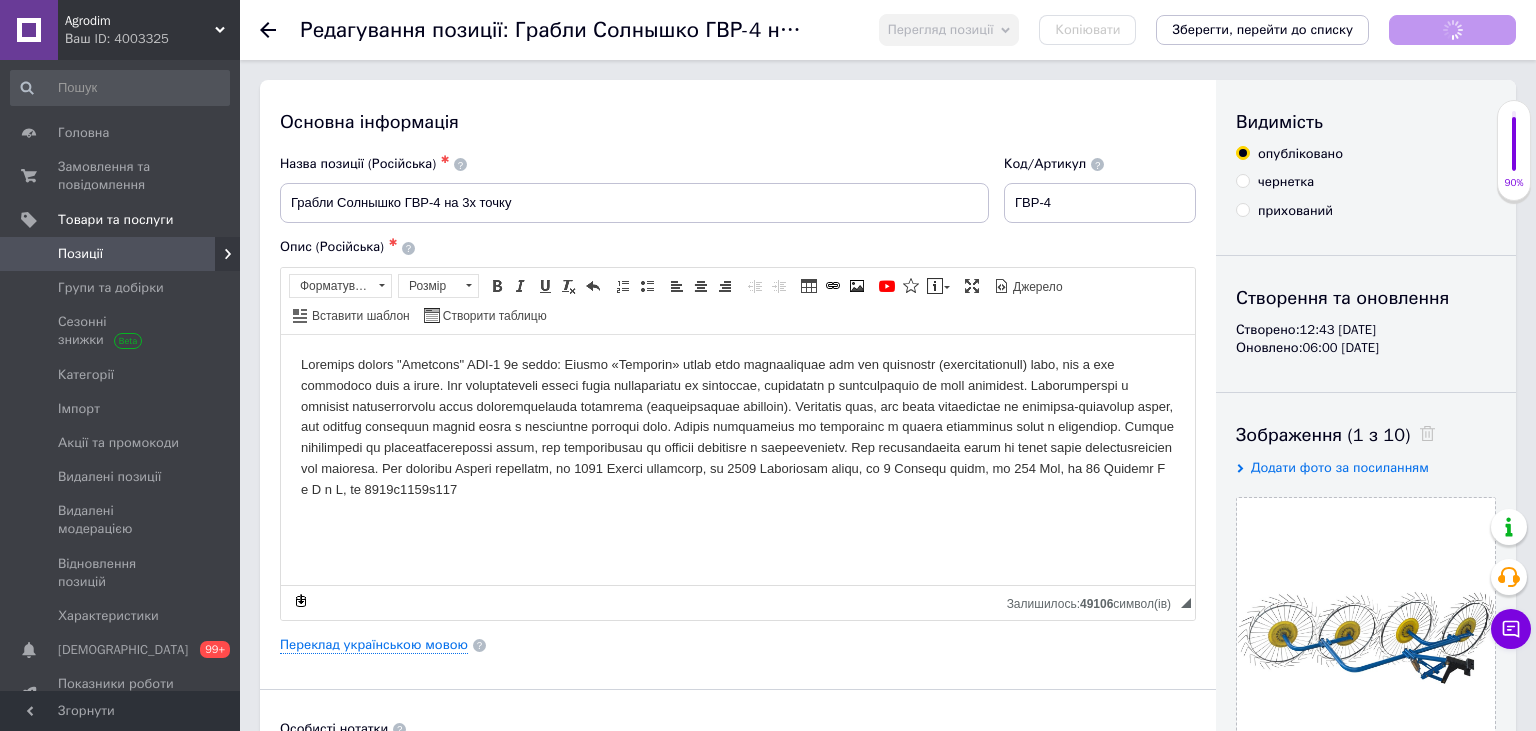 scroll, scrollTop: 0, scrollLeft: 0, axis: both 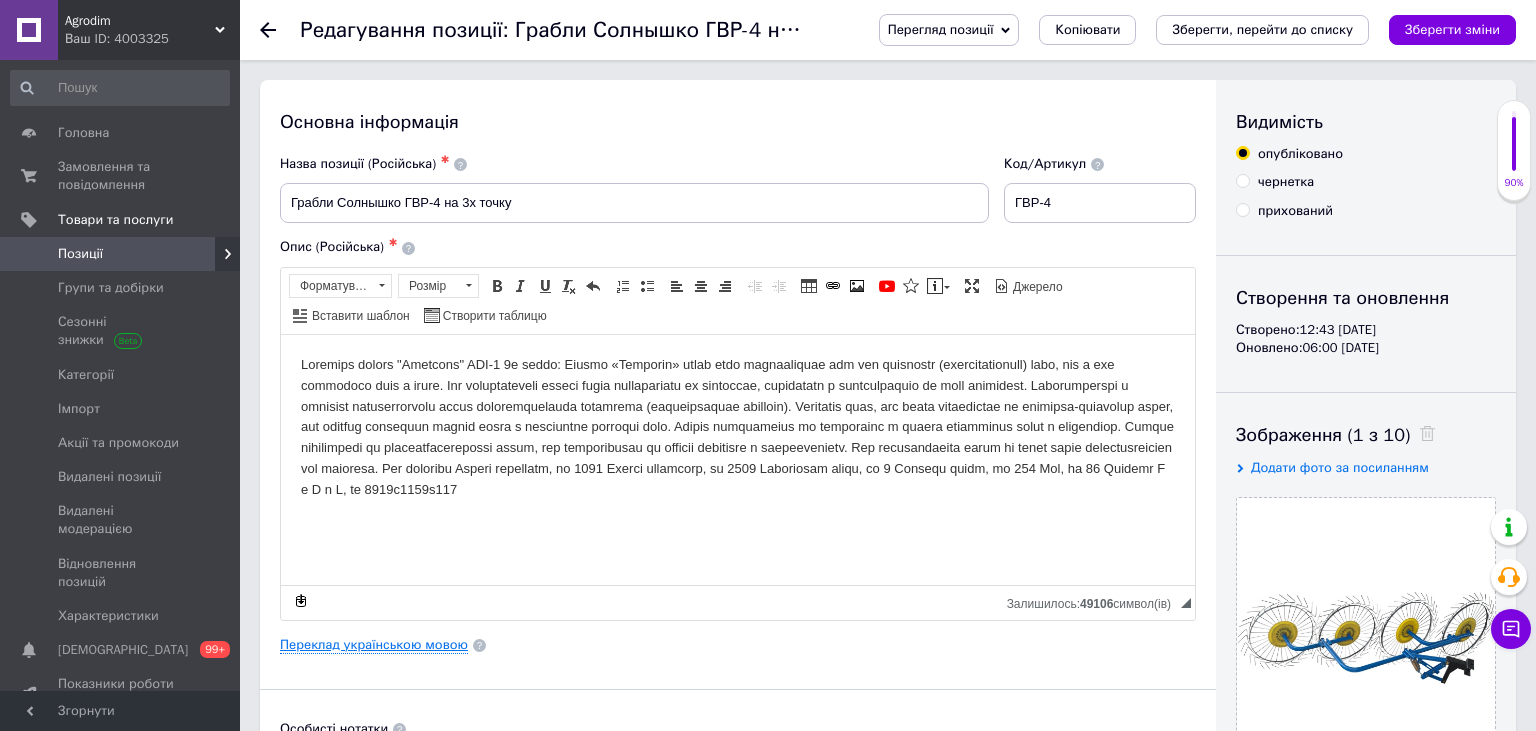 click on "Переклад українською мовою" at bounding box center [374, 645] 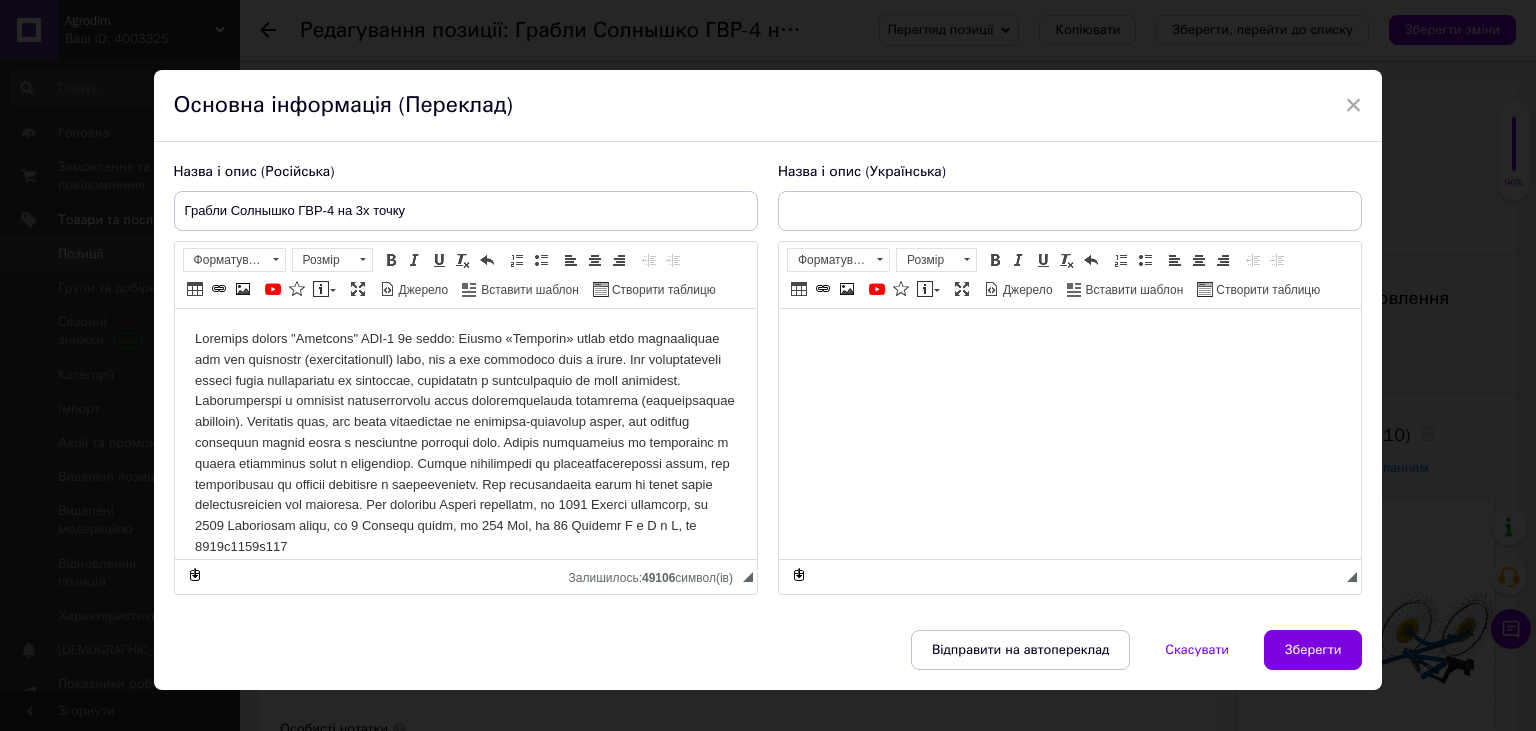 scroll, scrollTop: 0, scrollLeft: 0, axis: both 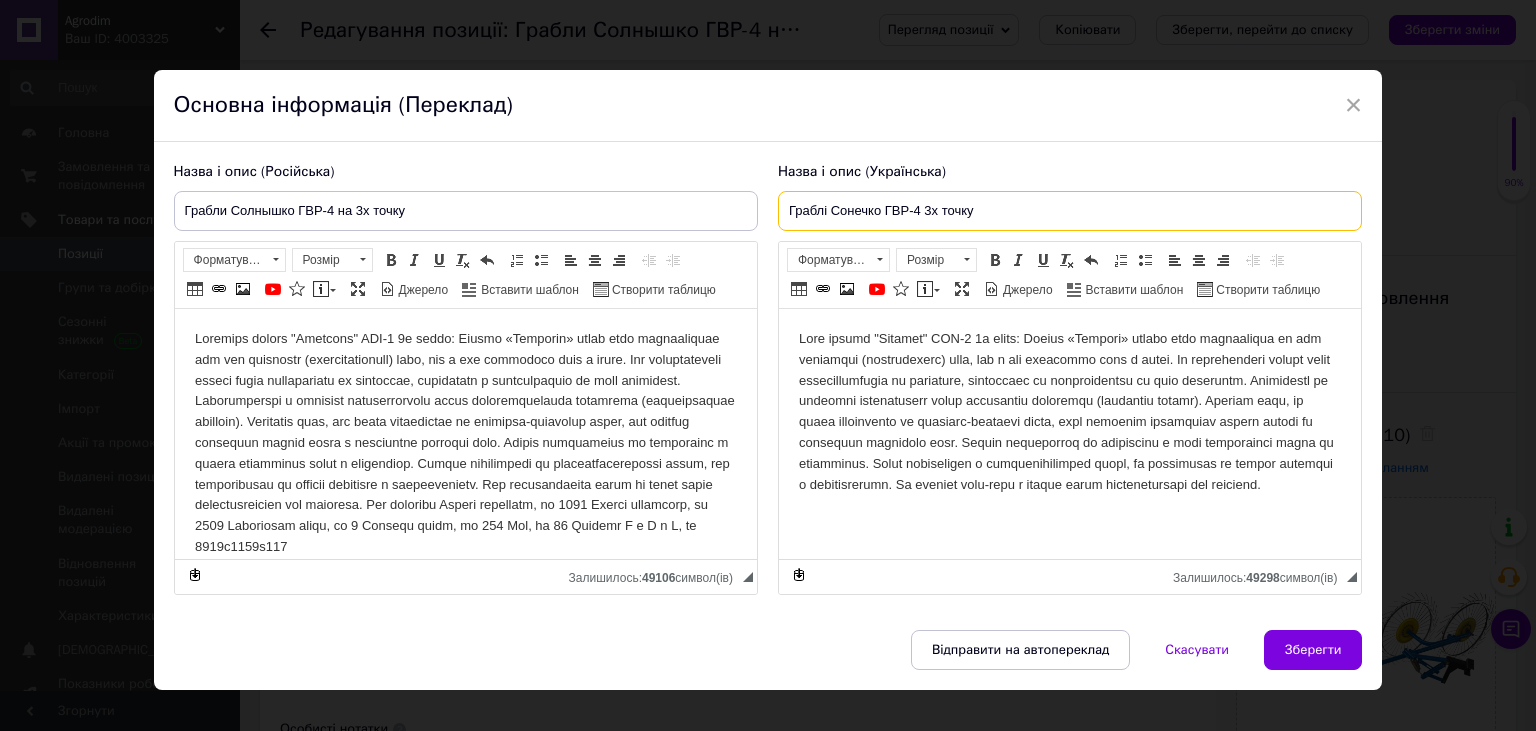 click on "Граблі Сонечко ГВР-4 3х точку" at bounding box center [1070, 211] 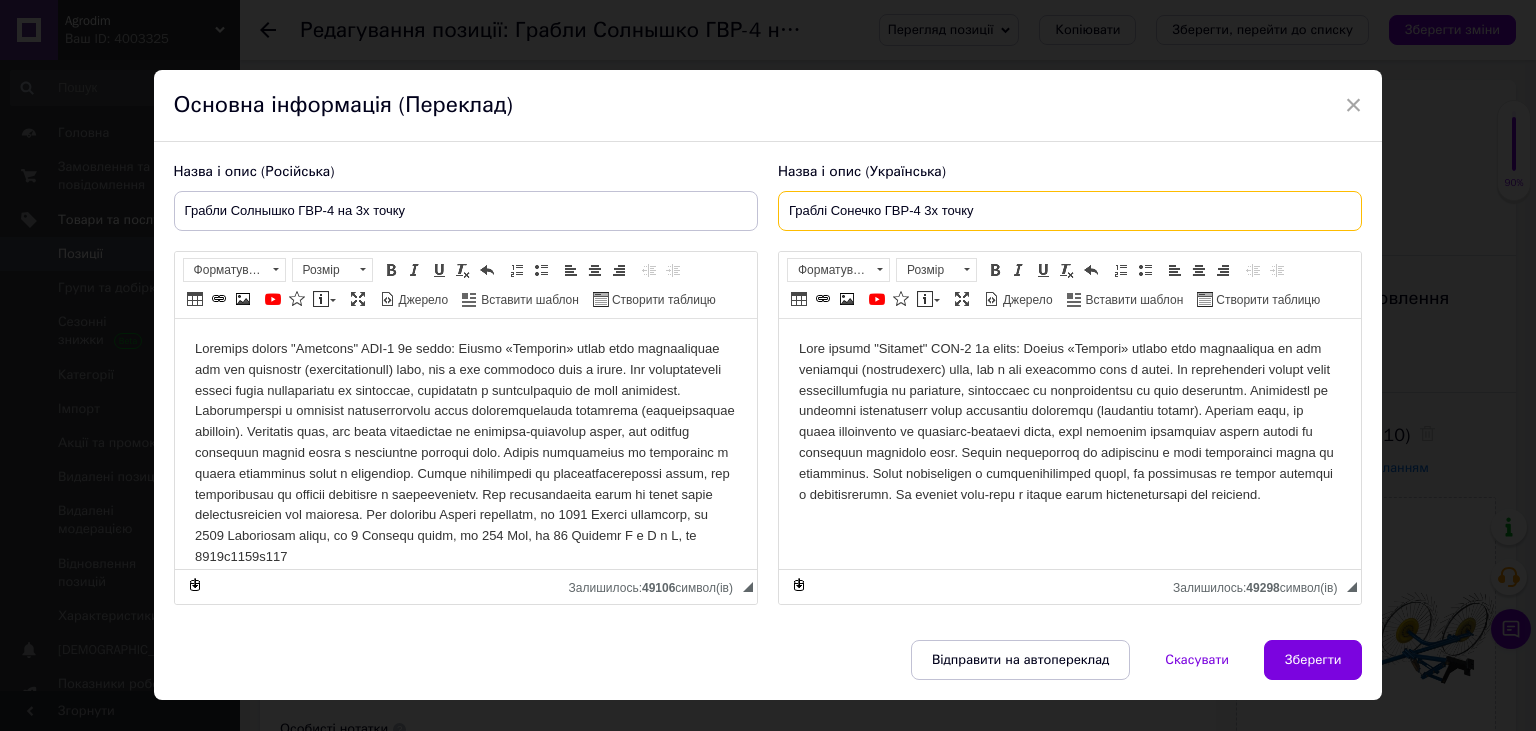 paste on "Граблі "Сонечко" ГВР-4 (діаметр прутів 4 мм)" 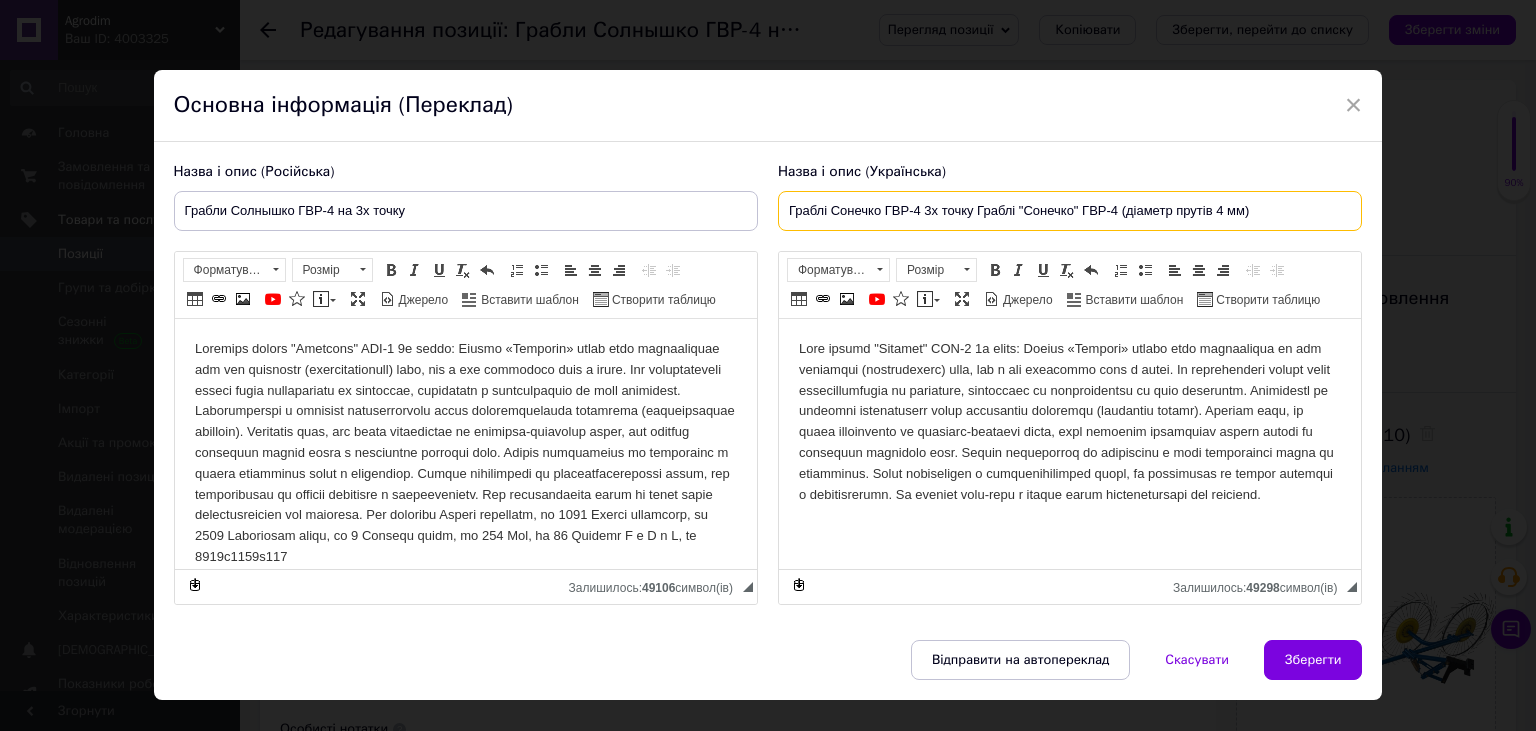 click on "Граблі Сонечко ГВР-4 3х точку Граблі "Сонечко" ГВР-4 (діаметр прутів 4 мм)" at bounding box center [1070, 211] 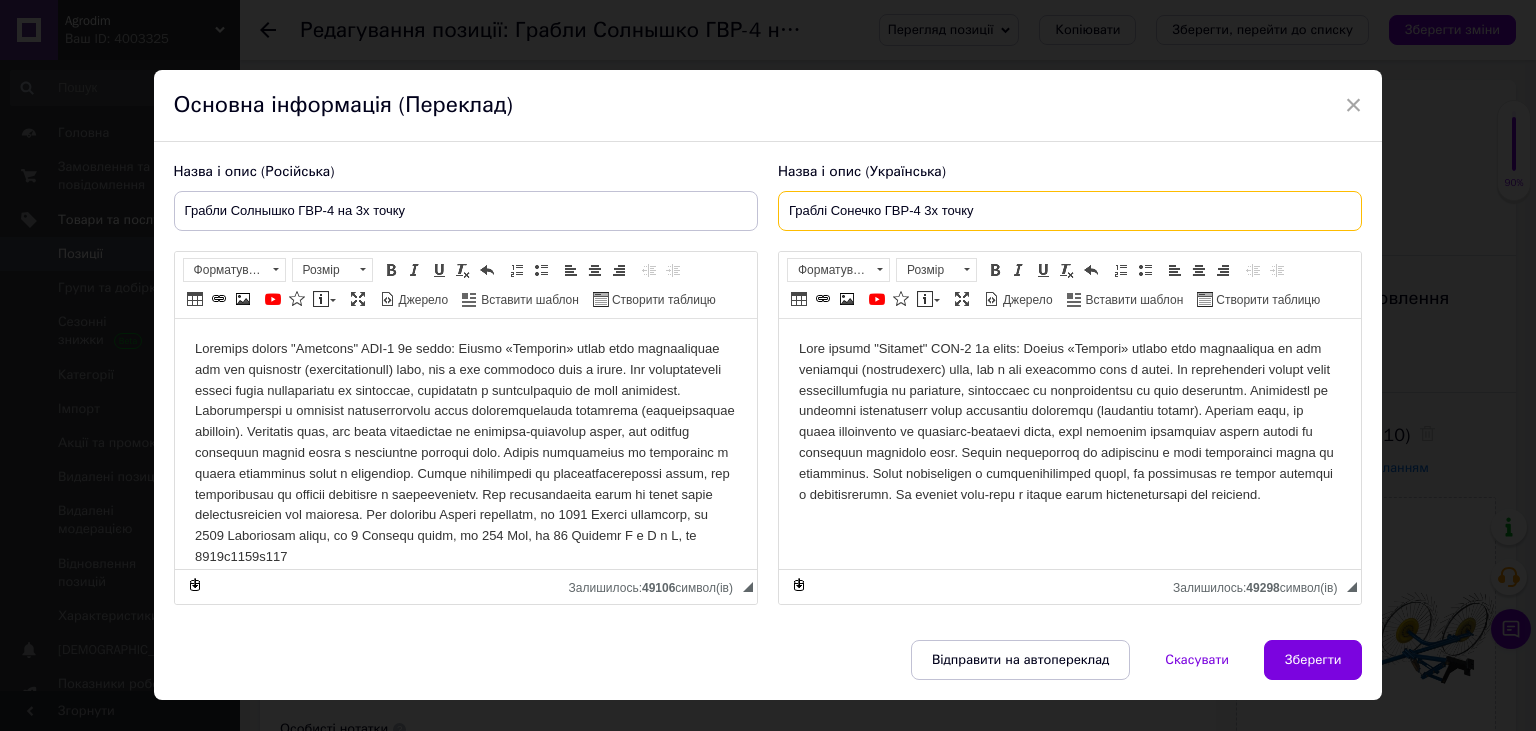 paste on "(діаметр прутів 4 мм)" 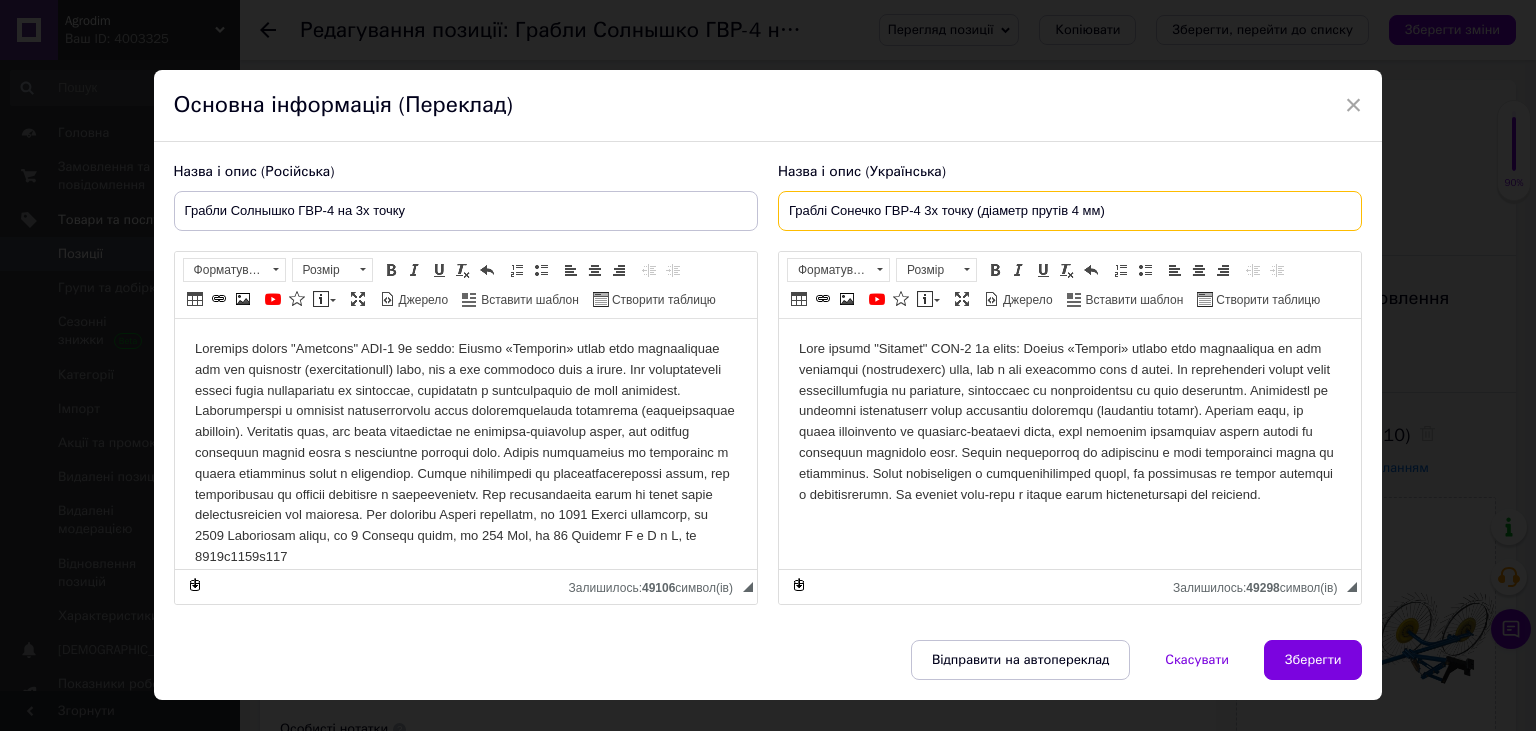 type on "Граблі Сонечко ГВР-4 3х точку (діаметр прутів 4 мм)" 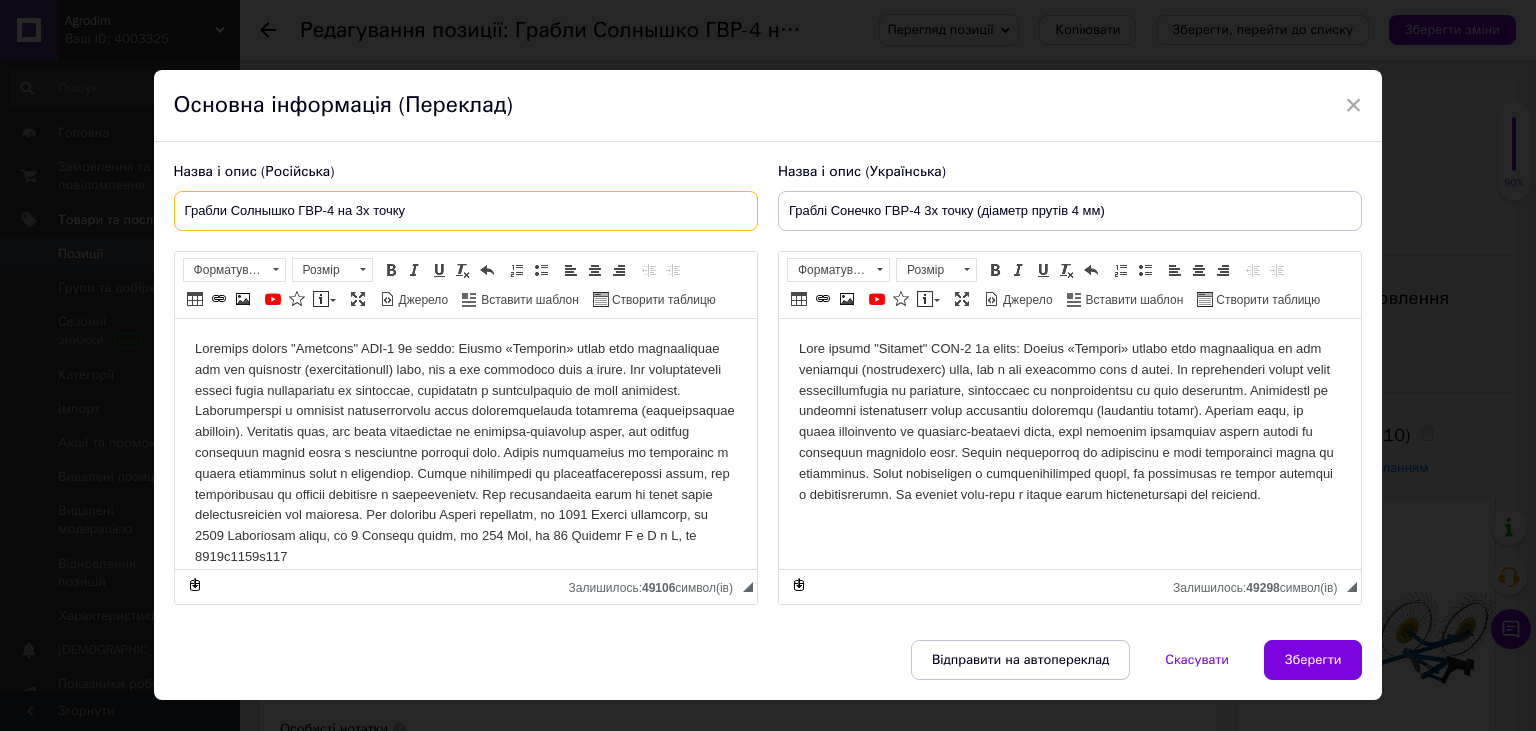 click on "Грабли Солнышко ГВР-4 на 3х точку" at bounding box center (466, 211) 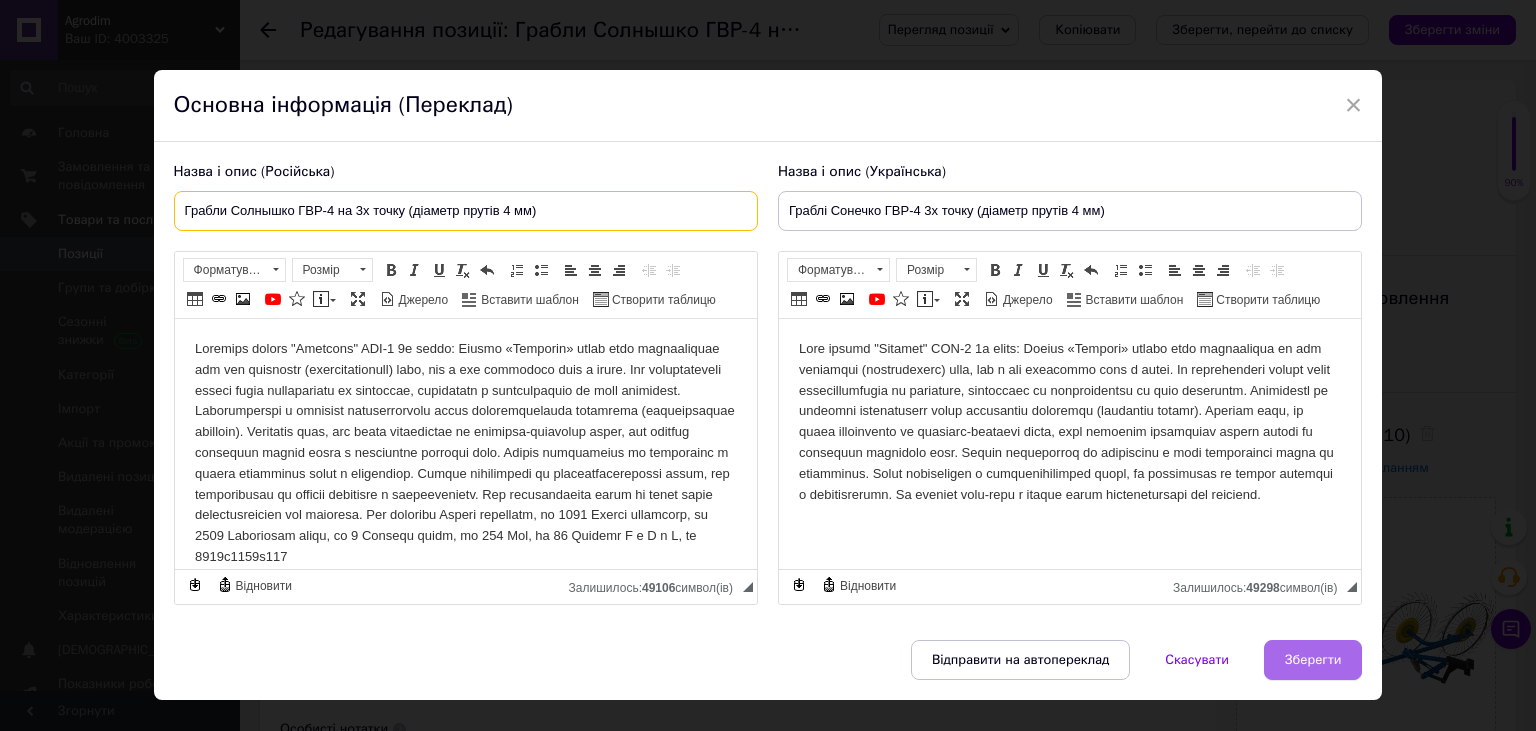 type on "Грабли Солнышко ГВР-4 на 3х точку (діаметр прутів 4 мм)" 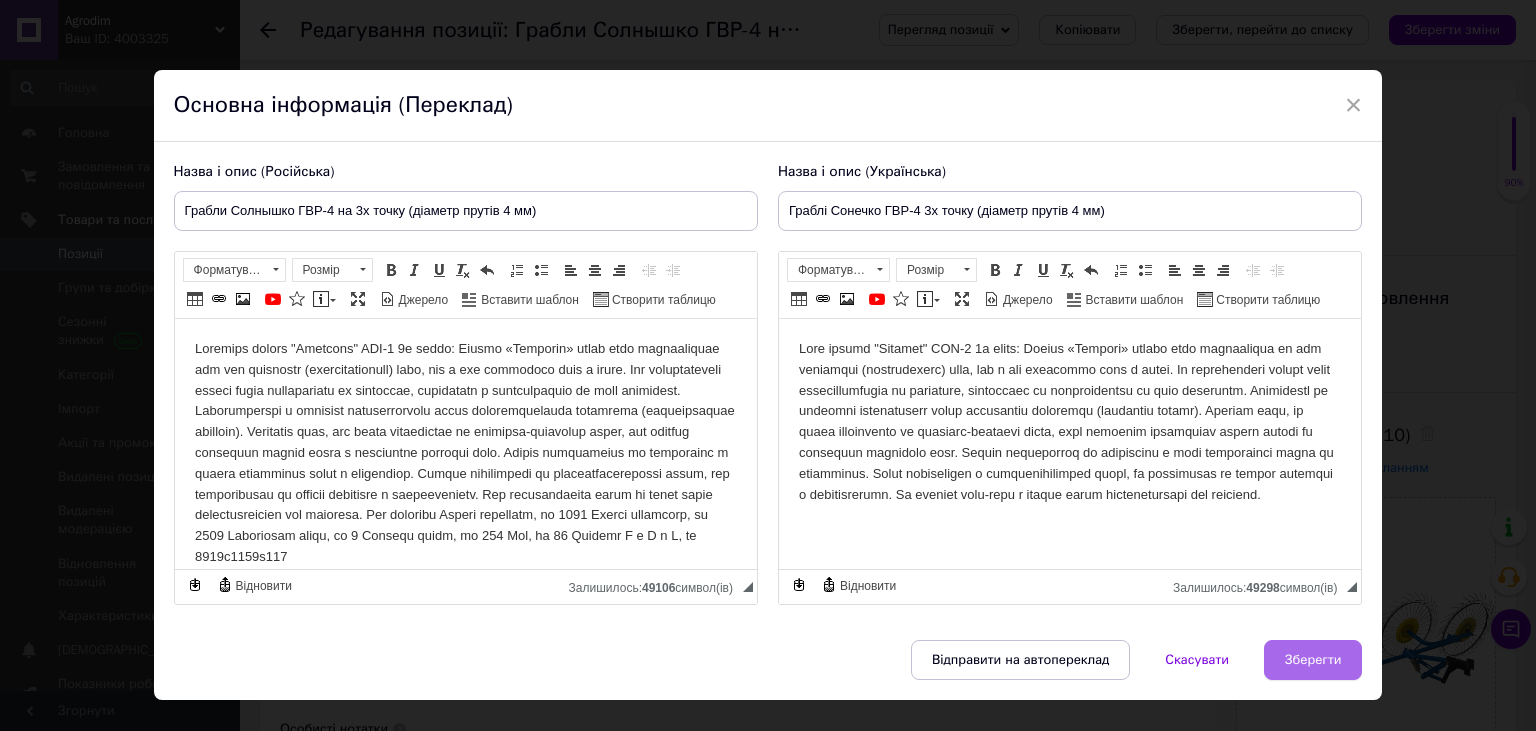 click on "Зберегти" at bounding box center (1313, 660) 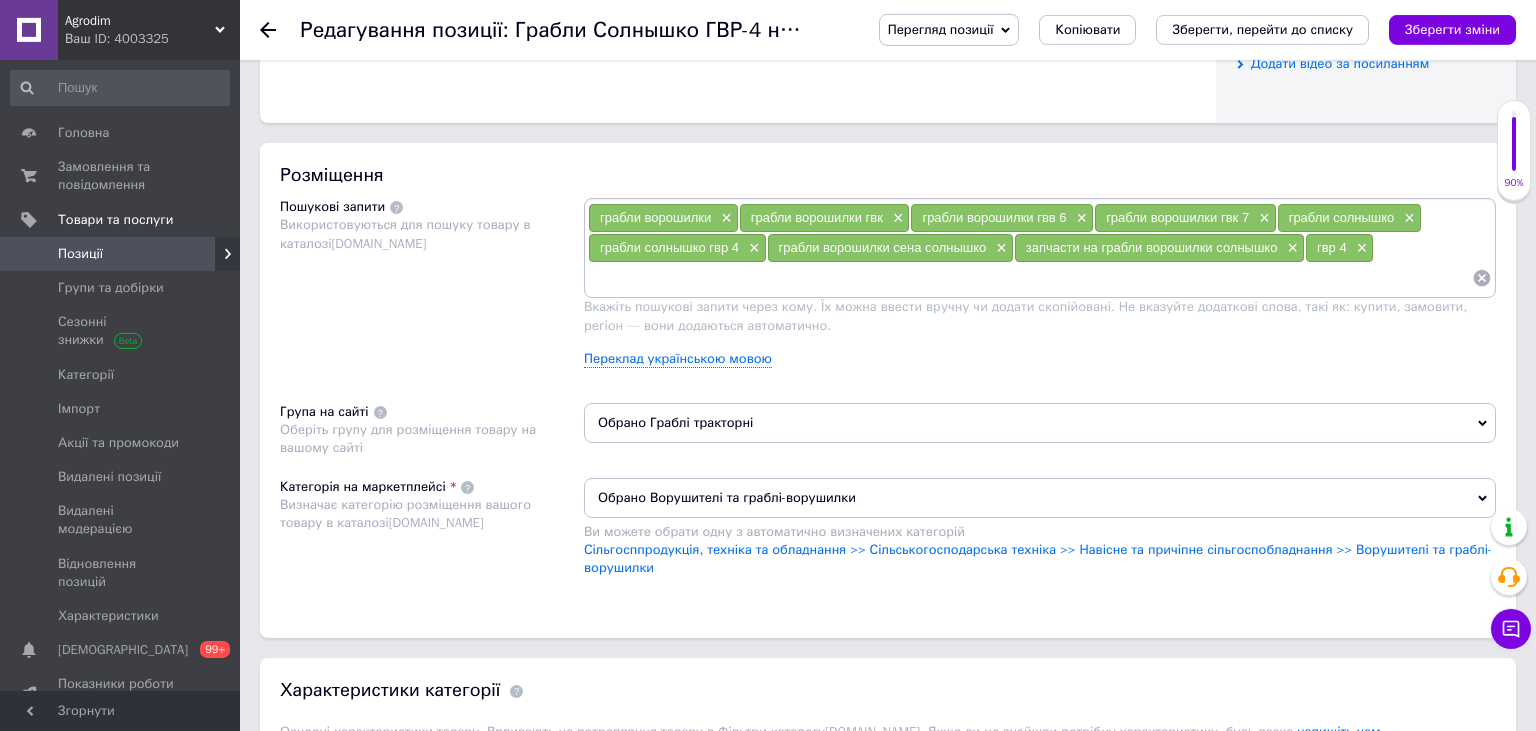 scroll, scrollTop: 1372, scrollLeft: 0, axis: vertical 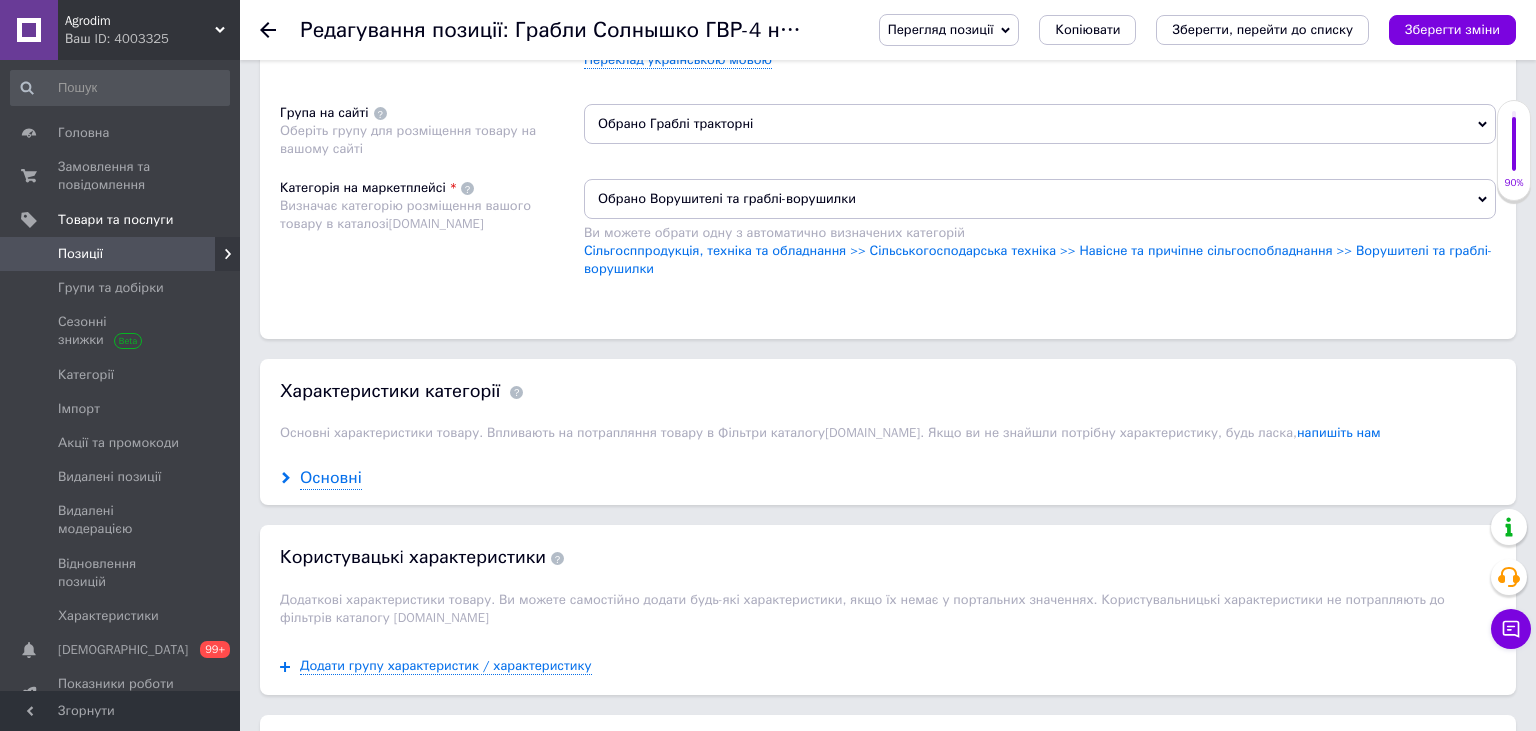 click on "Основні" at bounding box center (331, 478) 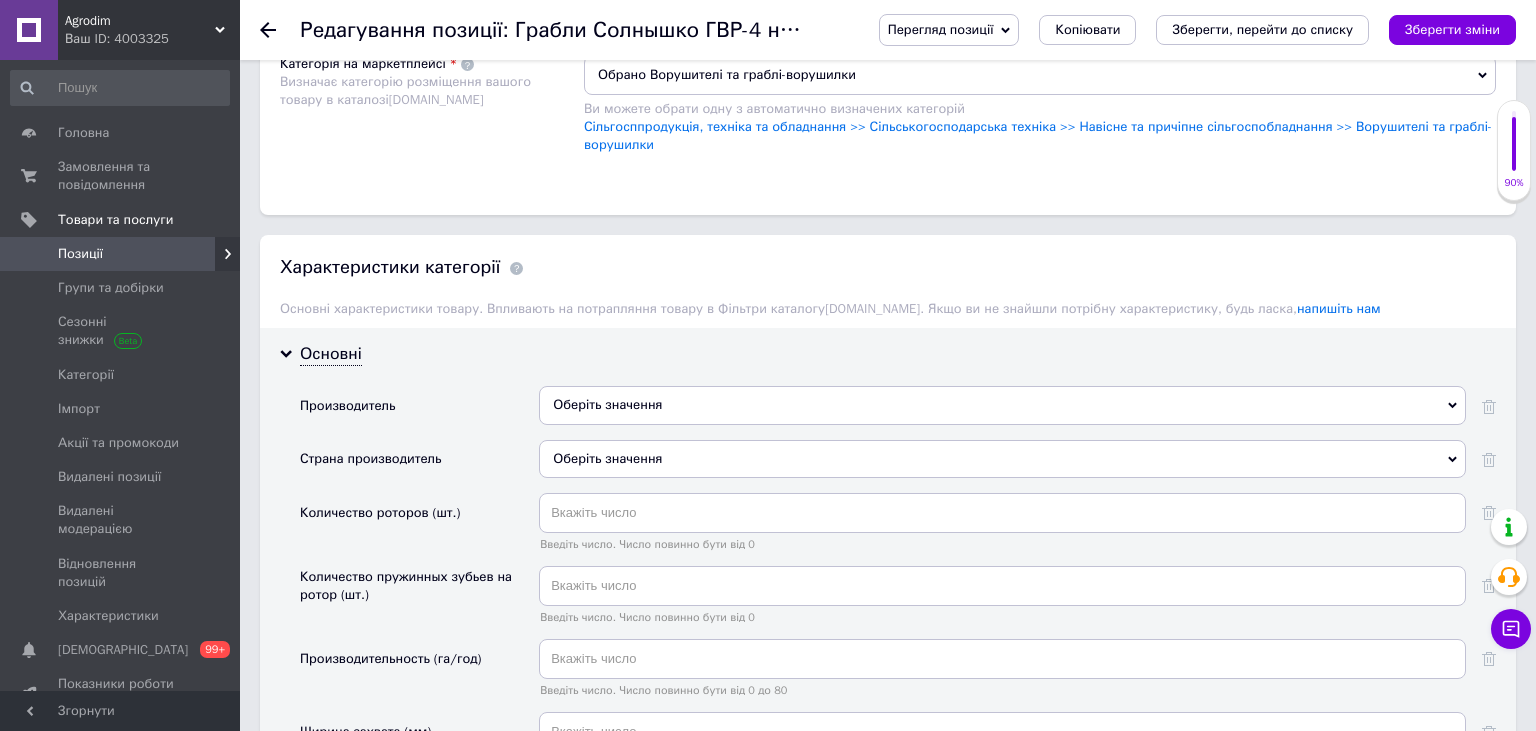 scroll, scrollTop: 1584, scrollLeft: 0, axis: vertical 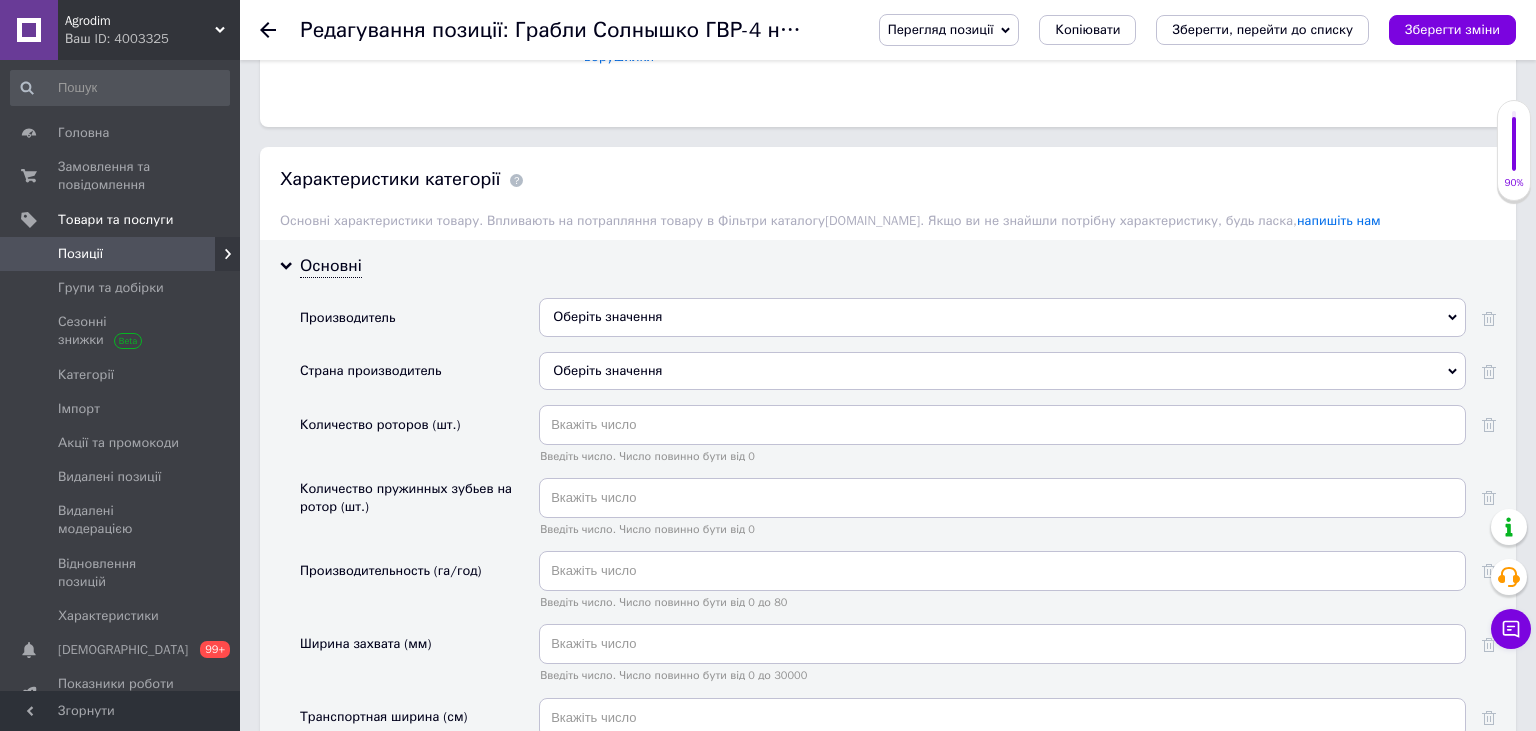 click on "Оберіть значення" at bounding box center [1002, 317] 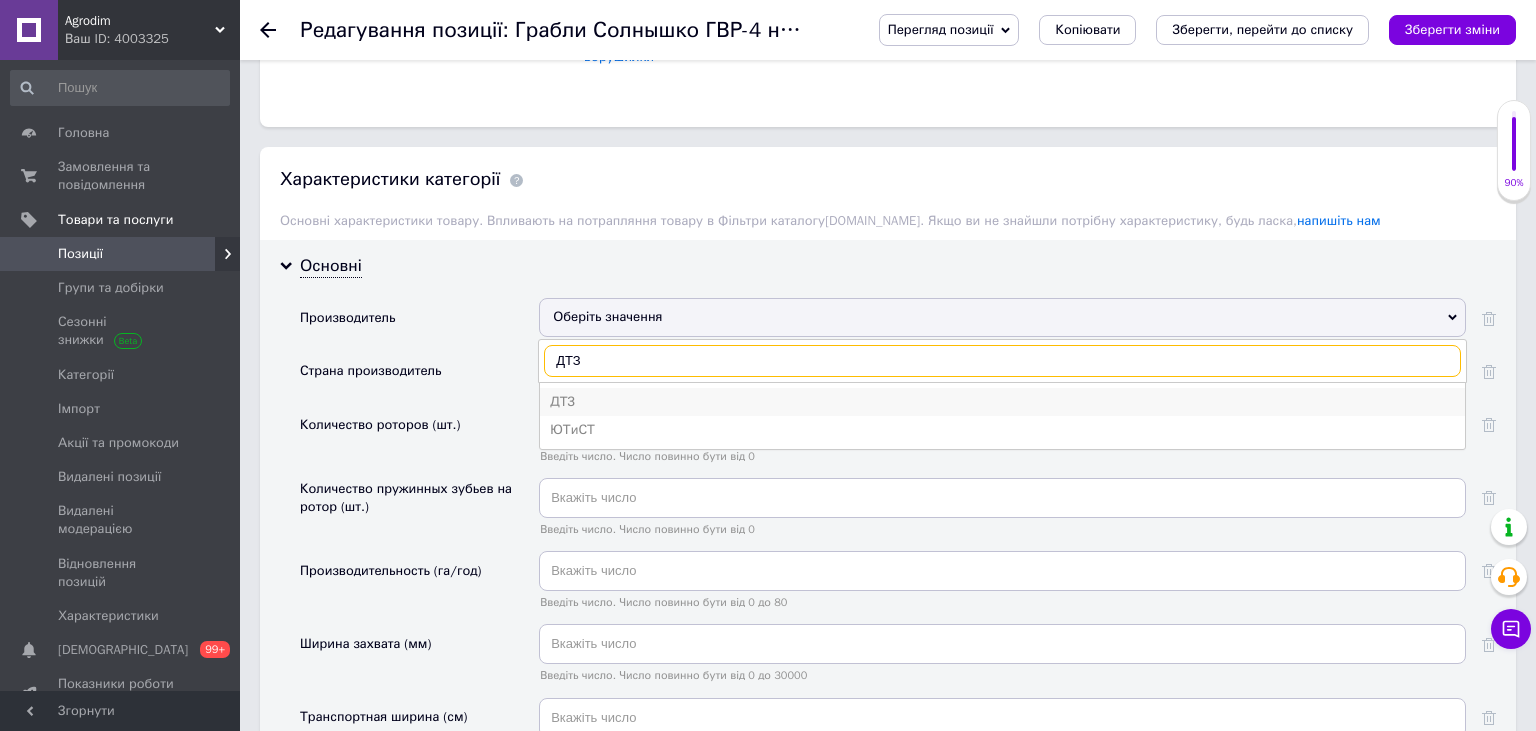 type on "ДТЗ" 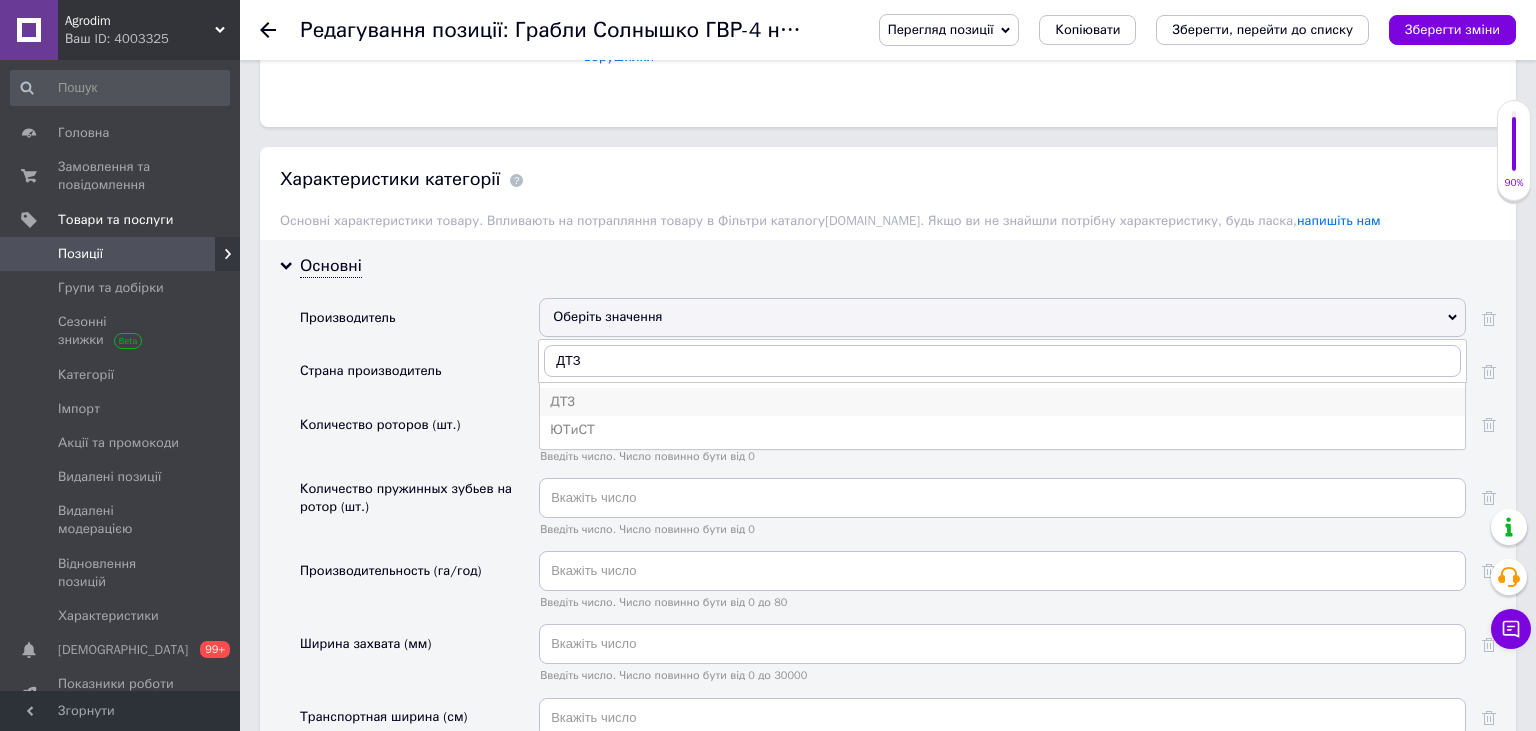 click on "ДТЗ" at bounding box center [1002, 402] 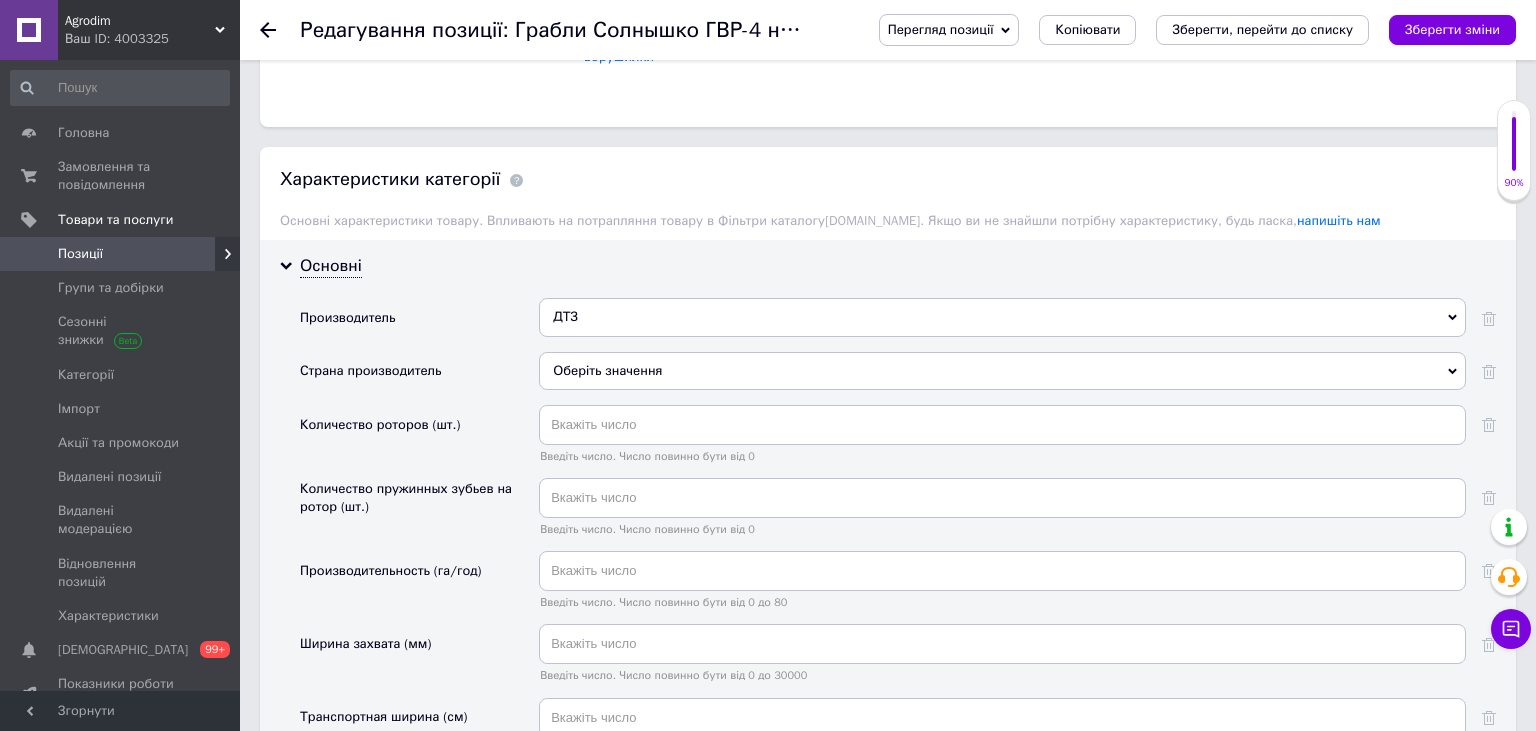 click on "Оберіть значення" at bounding box center [1002, 371] 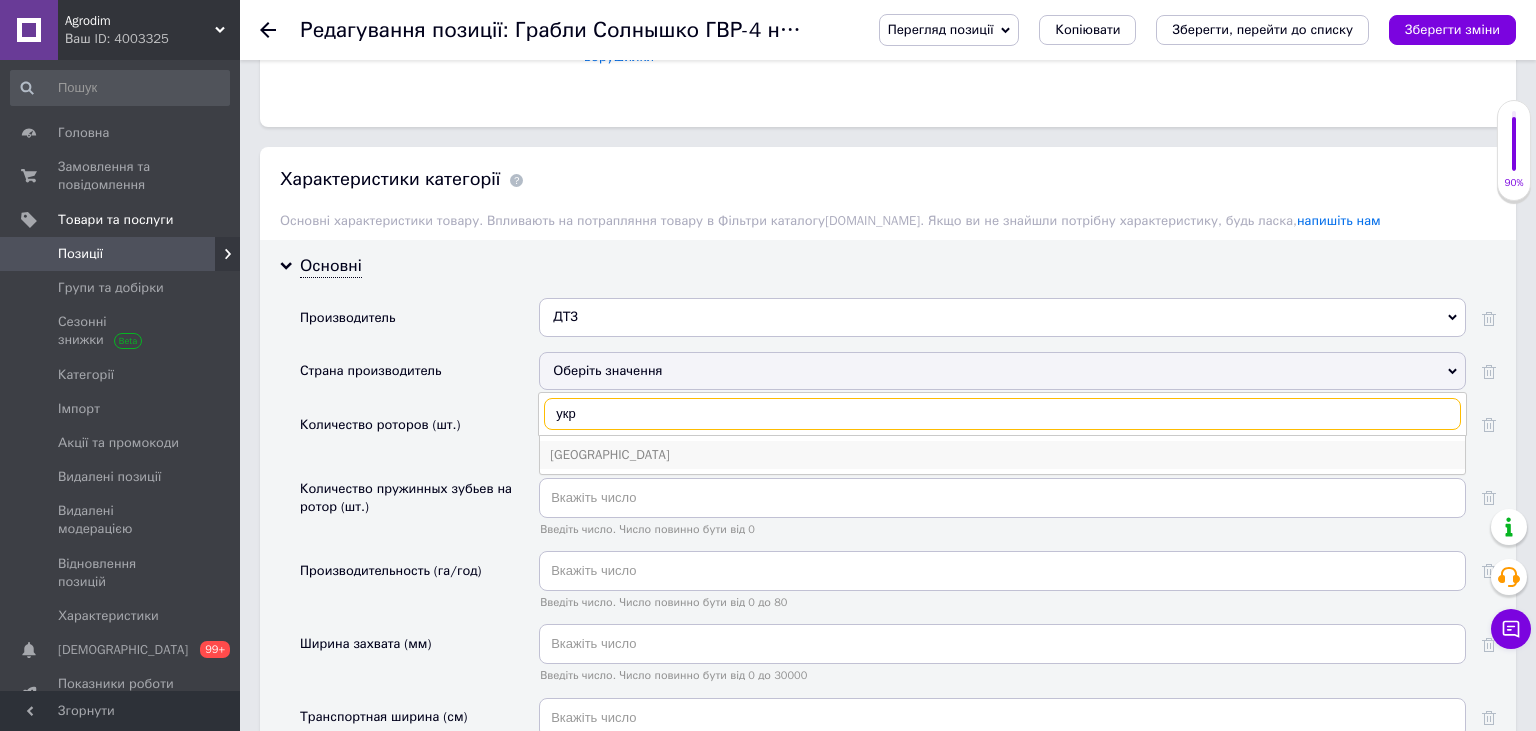 type on "укр" 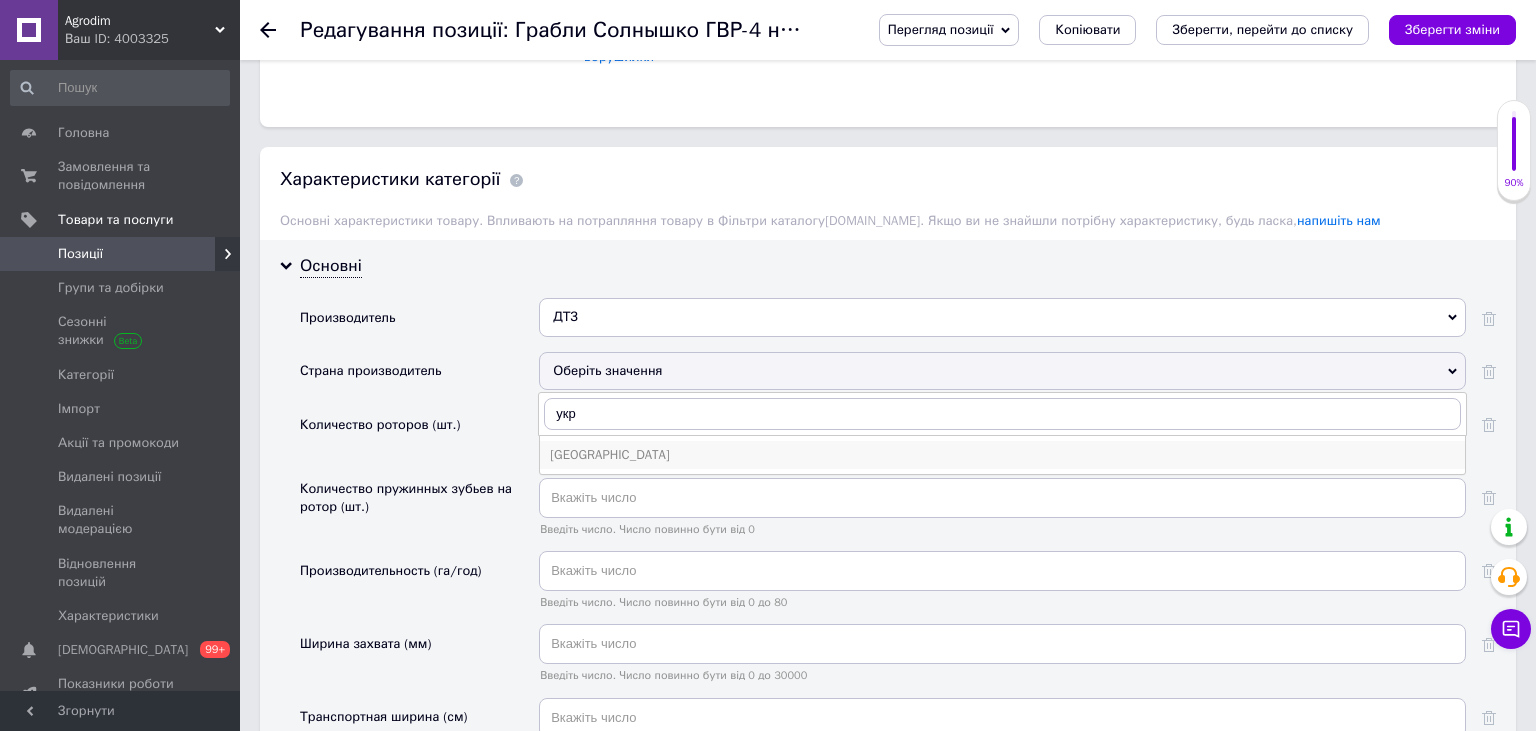 click on "[GEOGRAPHIC_DATA]" at bounding box center [1002, 455] 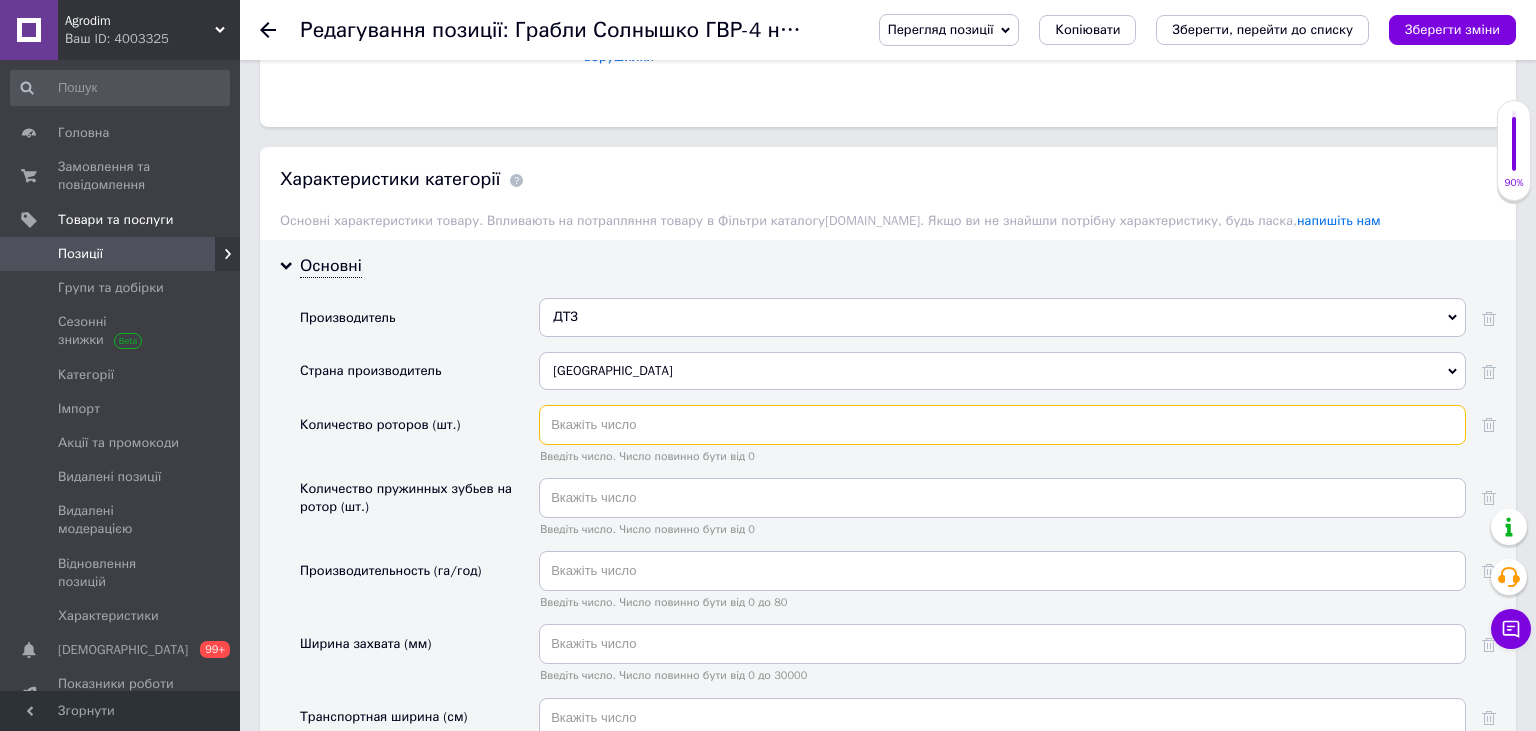 click at bounding box center [1002, 425] 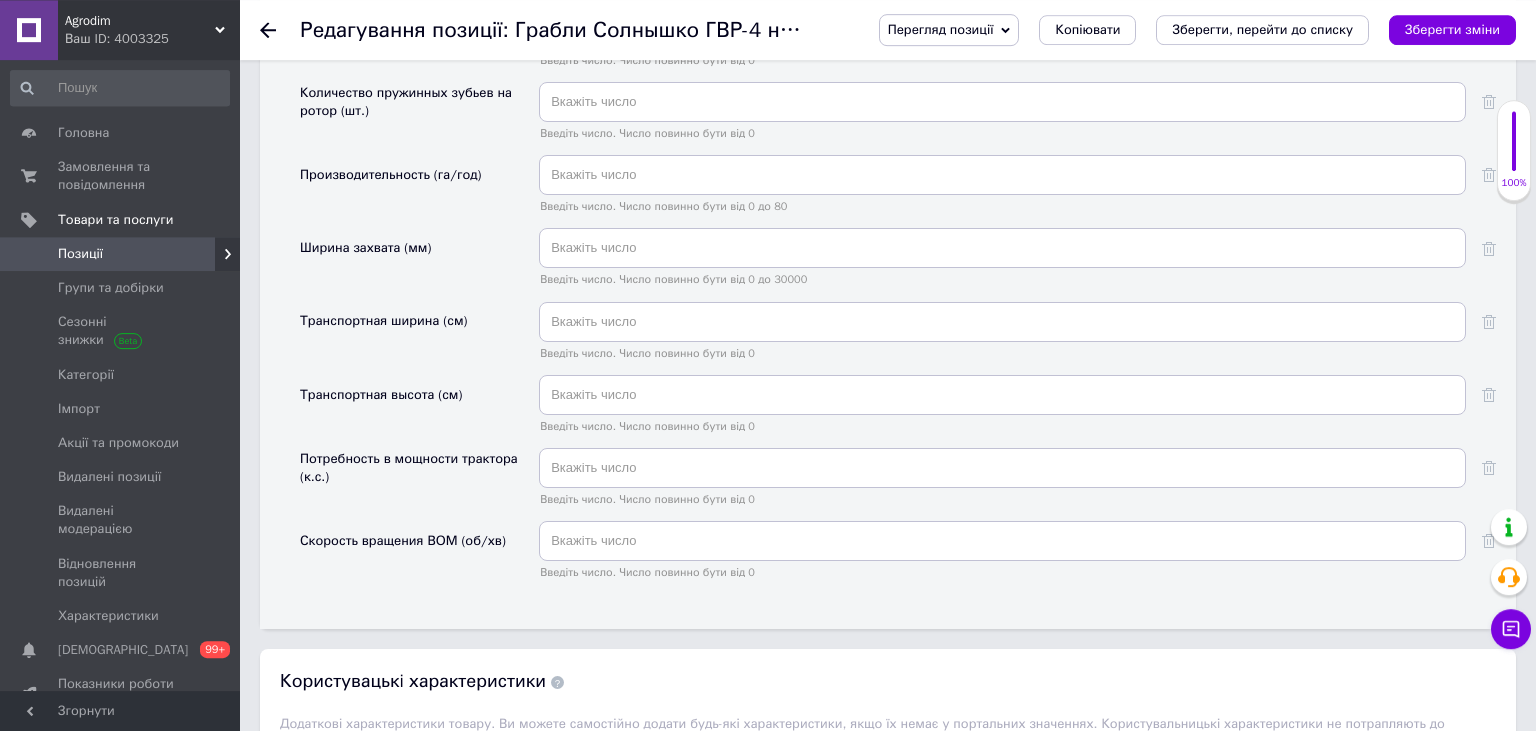 scroll, scrollTop: 2006, scrollLeft: 0, axis: vertical 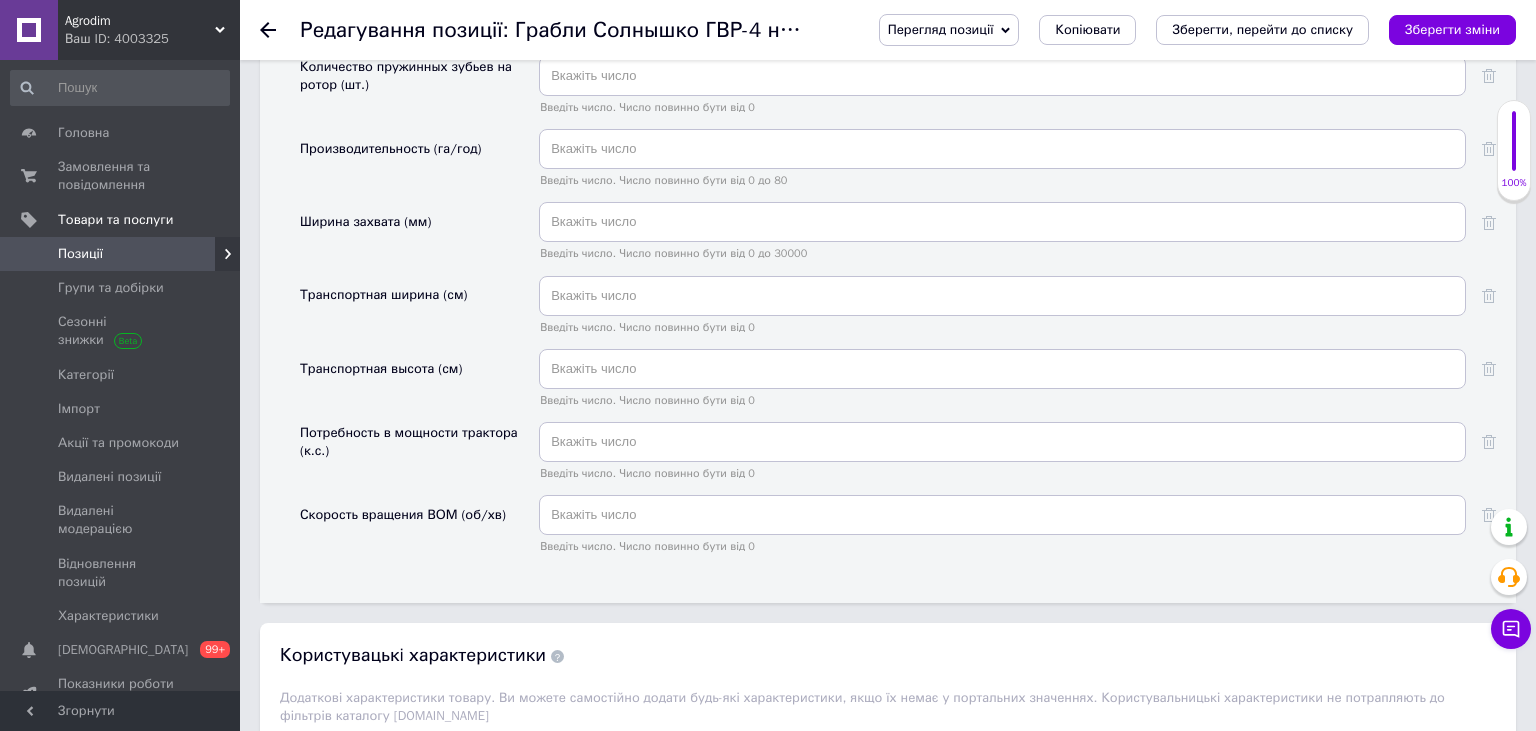 type on "4" 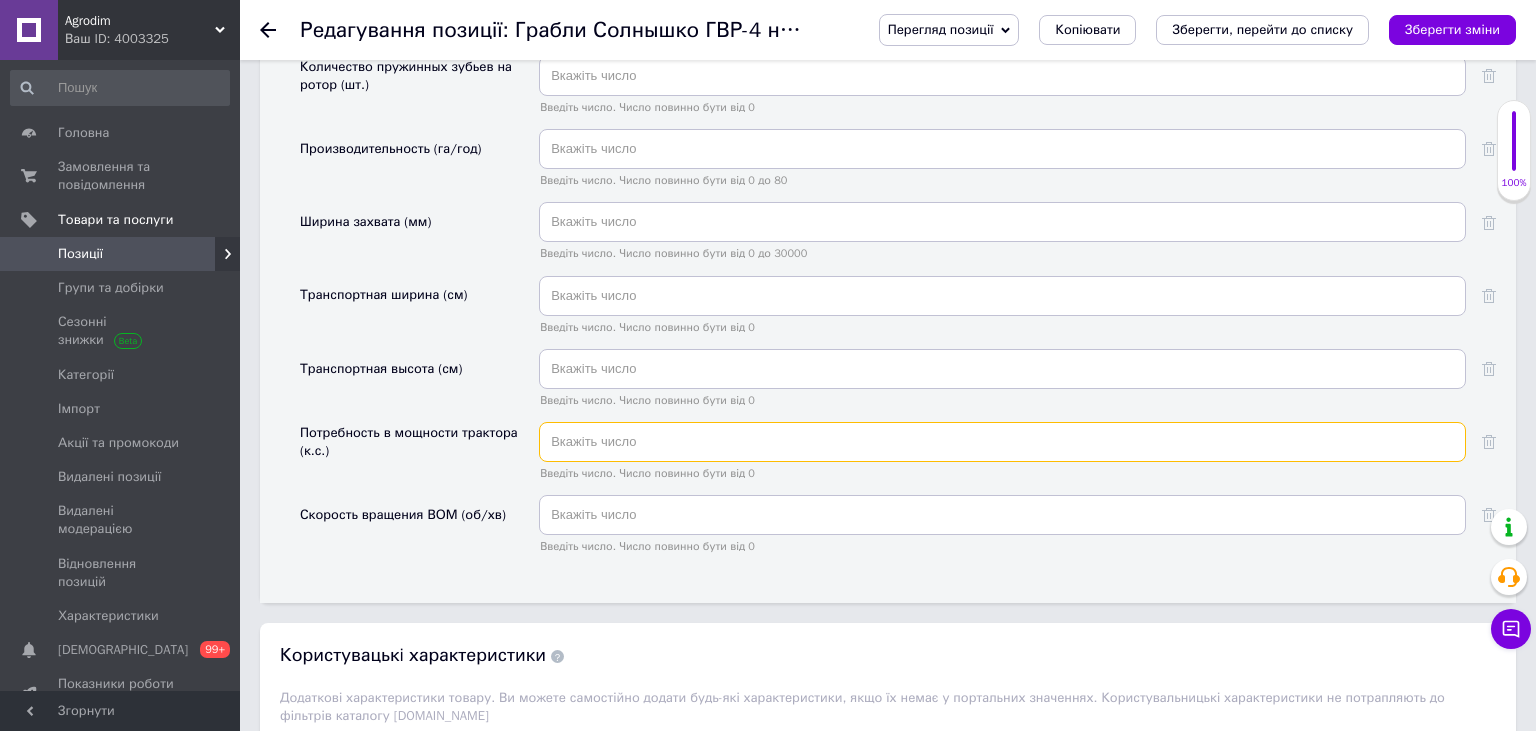 click at bounding box center (1002, 442) 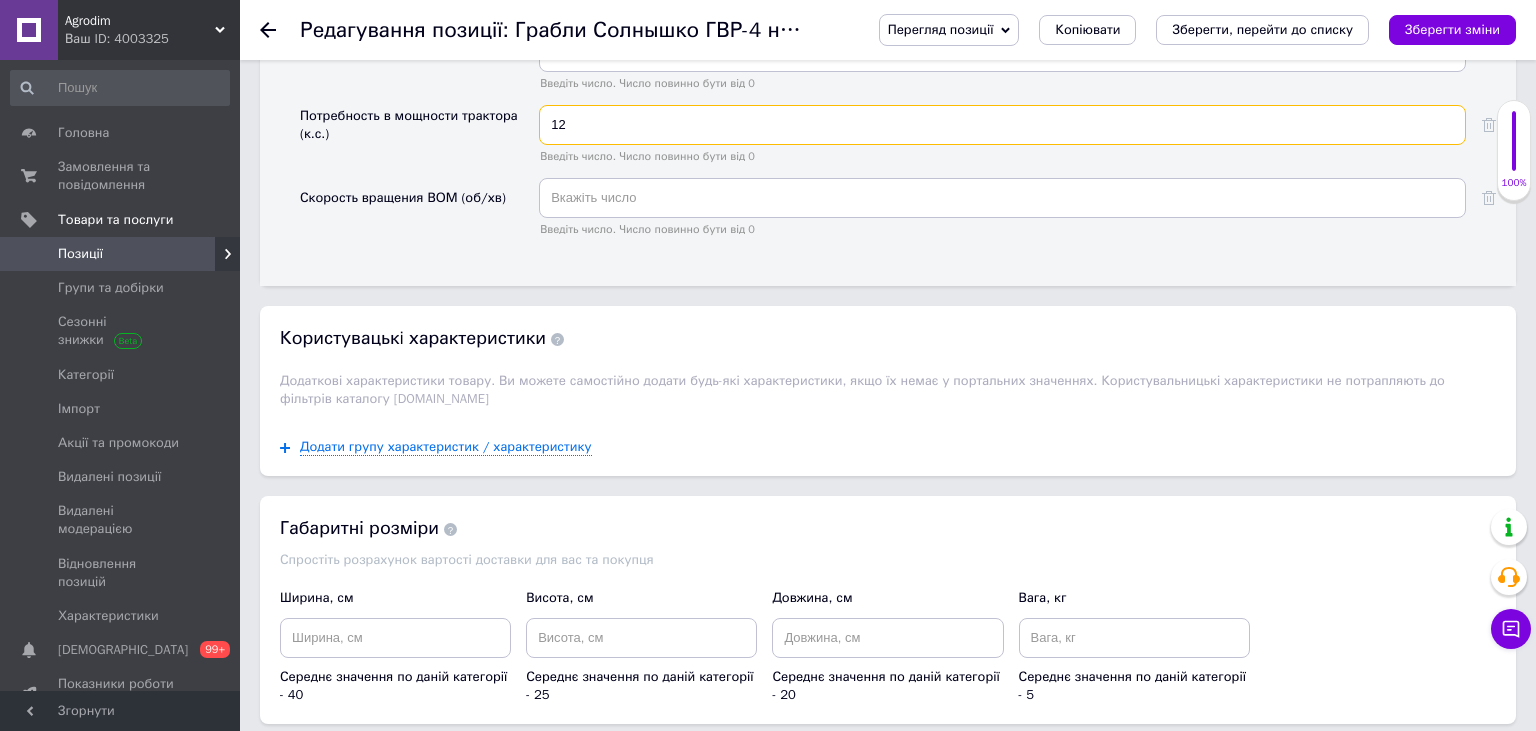 scroll, scrollTop: 2745, scrollLeft: 0, axis: vertical 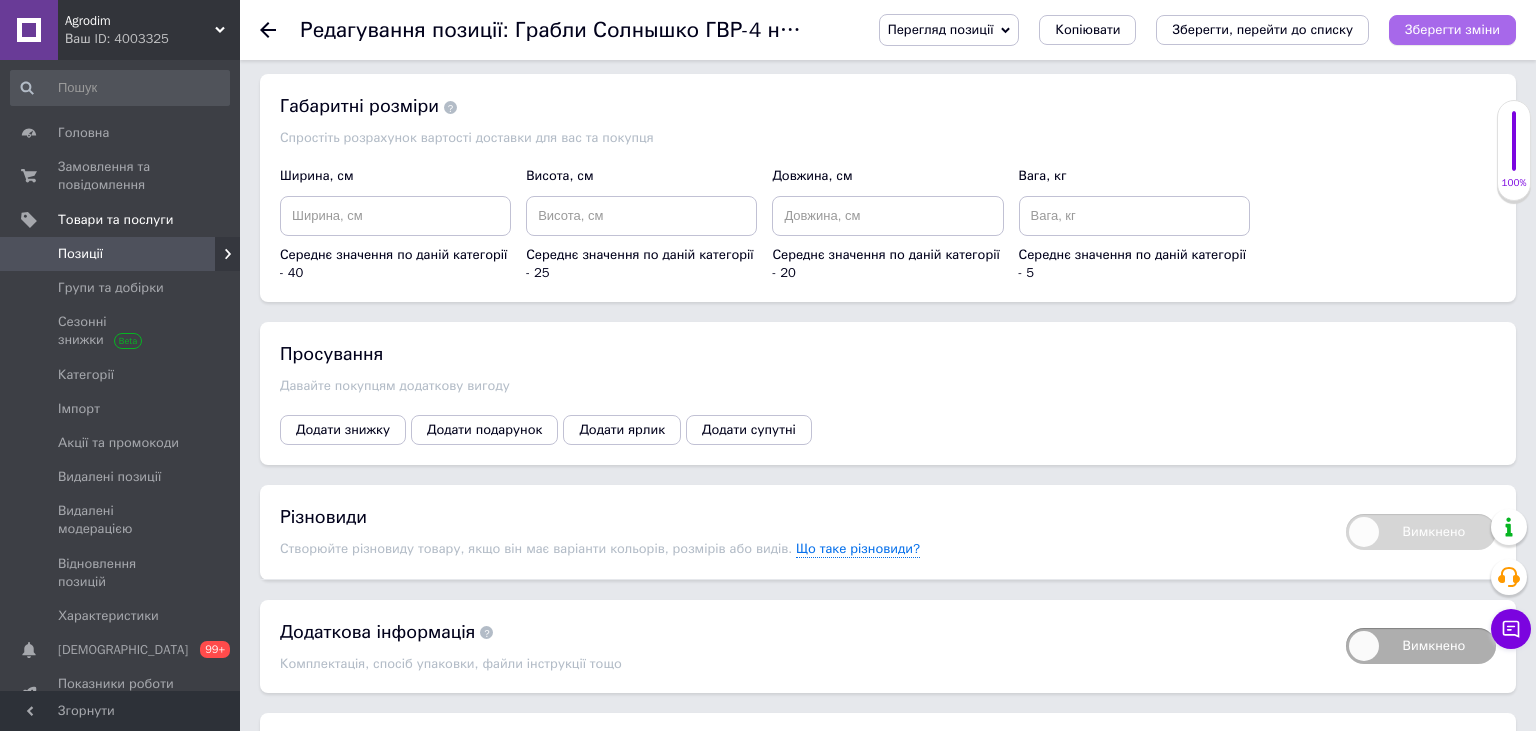 type on "12" 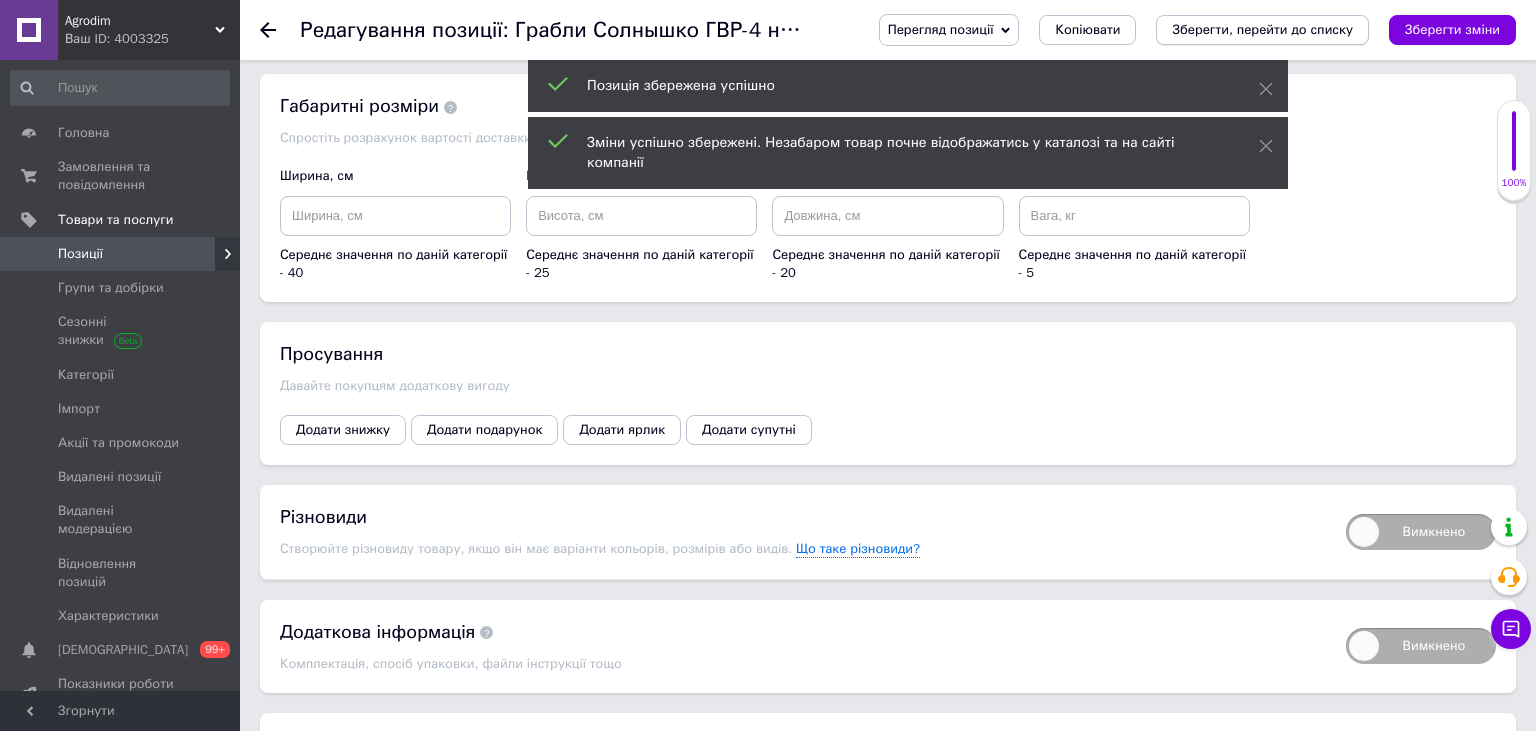 click on "Перегляд позиції Зберегти та переглянути на сайті Зберегти та переглянути на маркетплейсі Копіювати Зберегти, перейти до списку Зберегти зміни" at bounding box center (1187, 30) 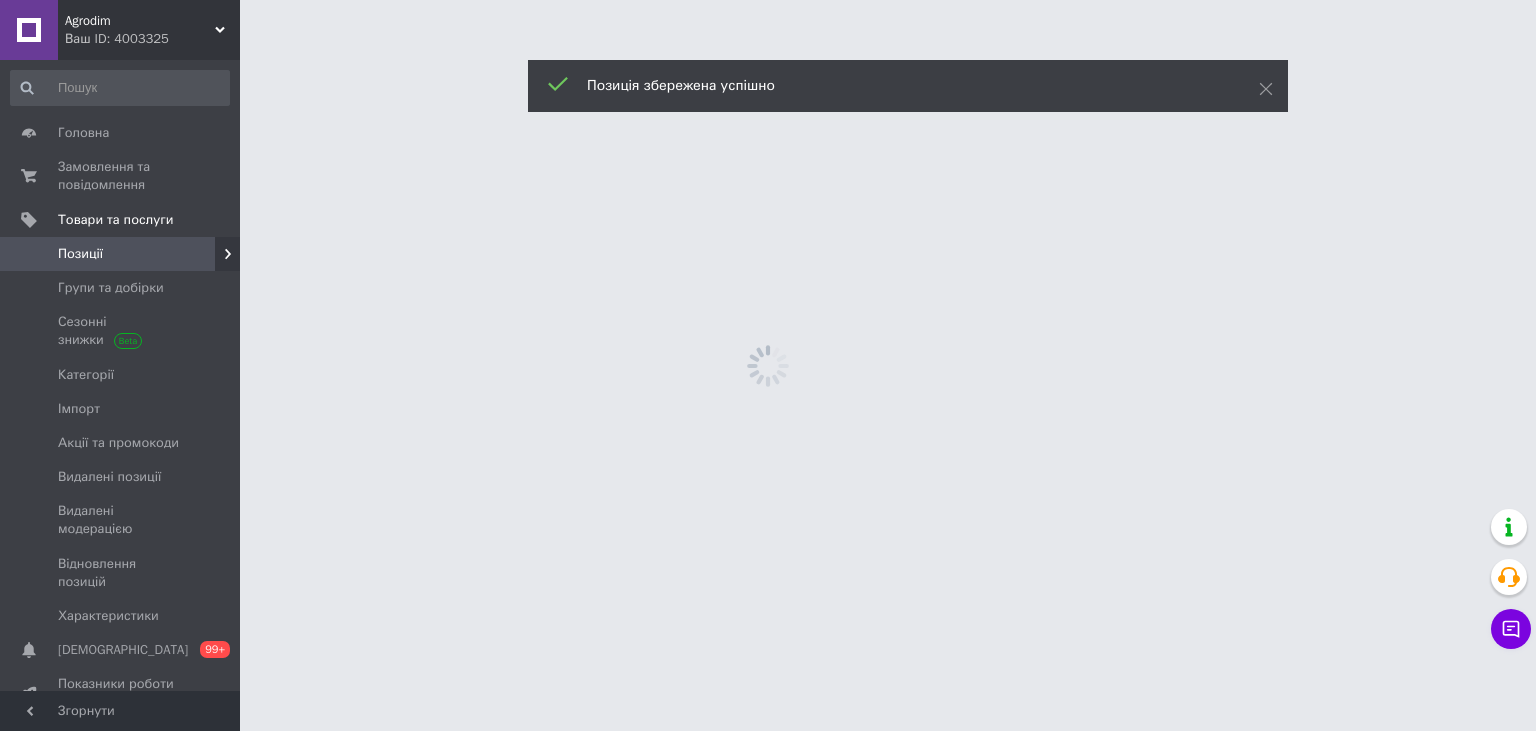 scroll, scrollTop: 0, scrollLeft: 0, axis: both 